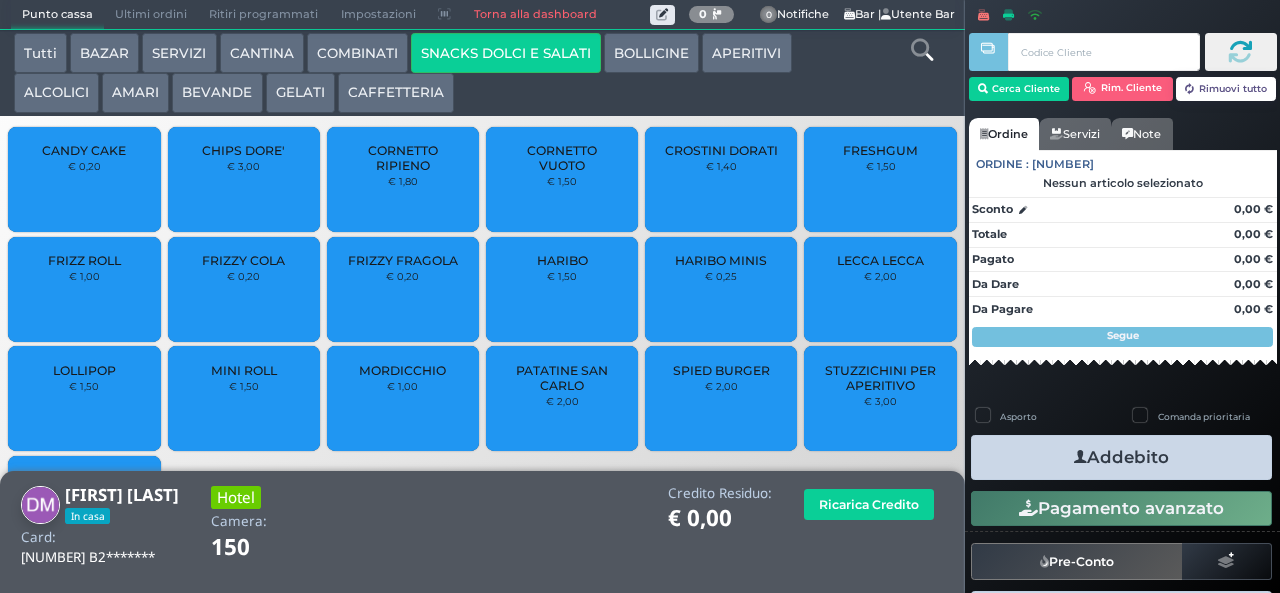 scroll, scrollTop: 0, scrollLeft: 0, axis: both 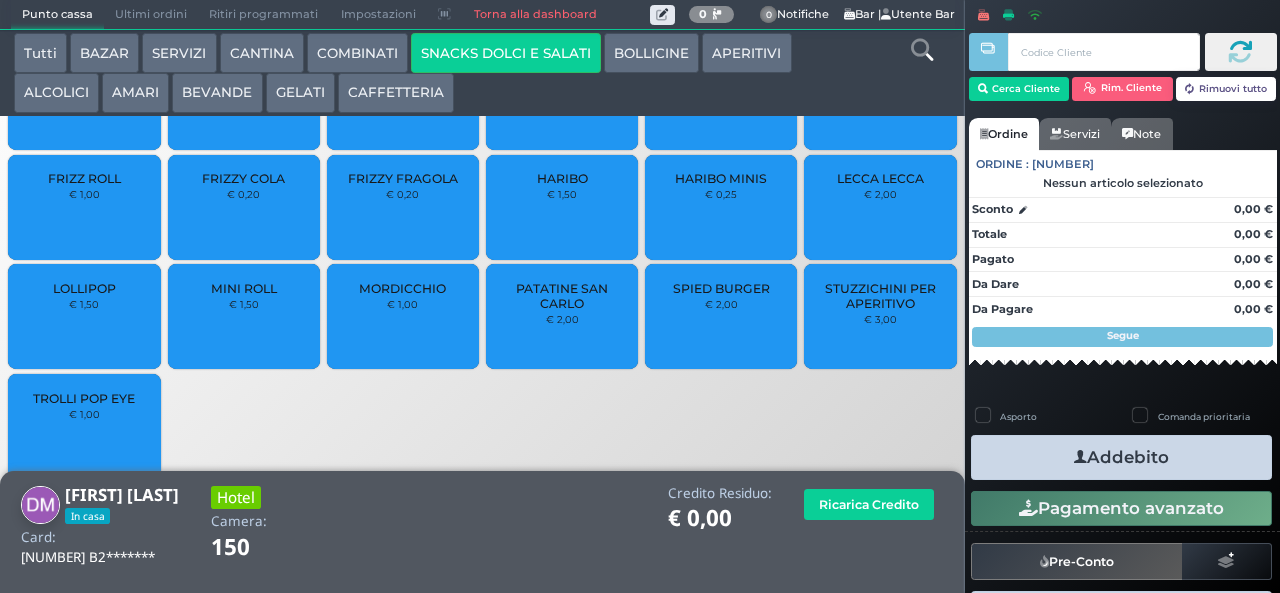 click on "MINI ROLL
€ 1,50" at bounding box center (244, 316) 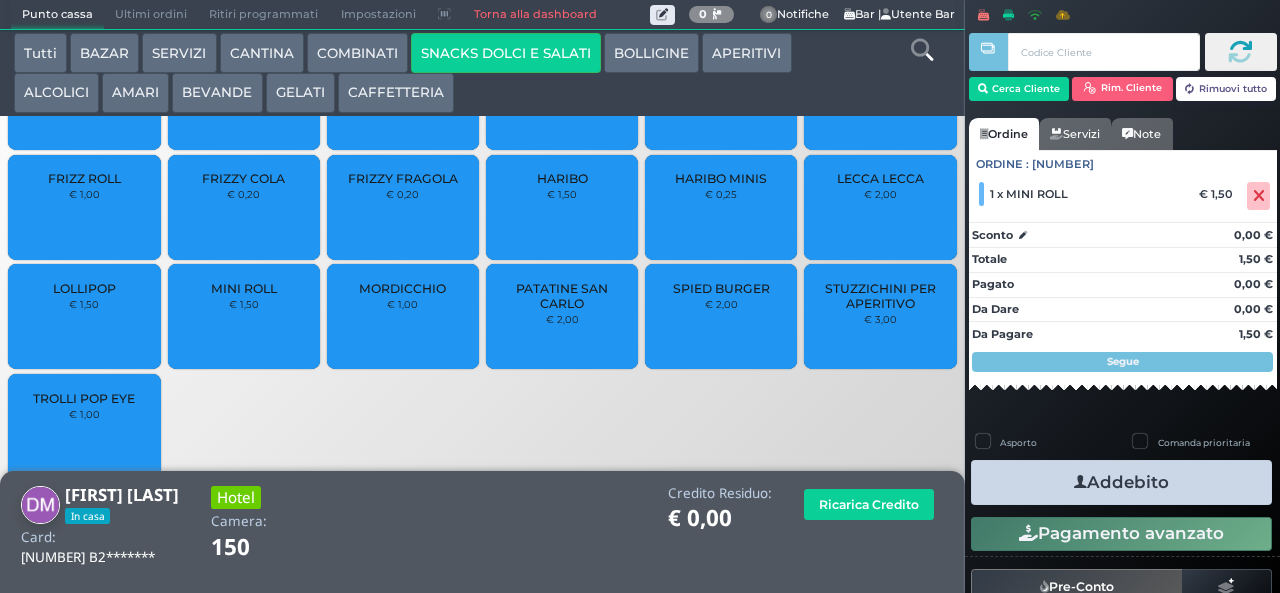 click on "Addebito" at bounding box center (1121, 482) 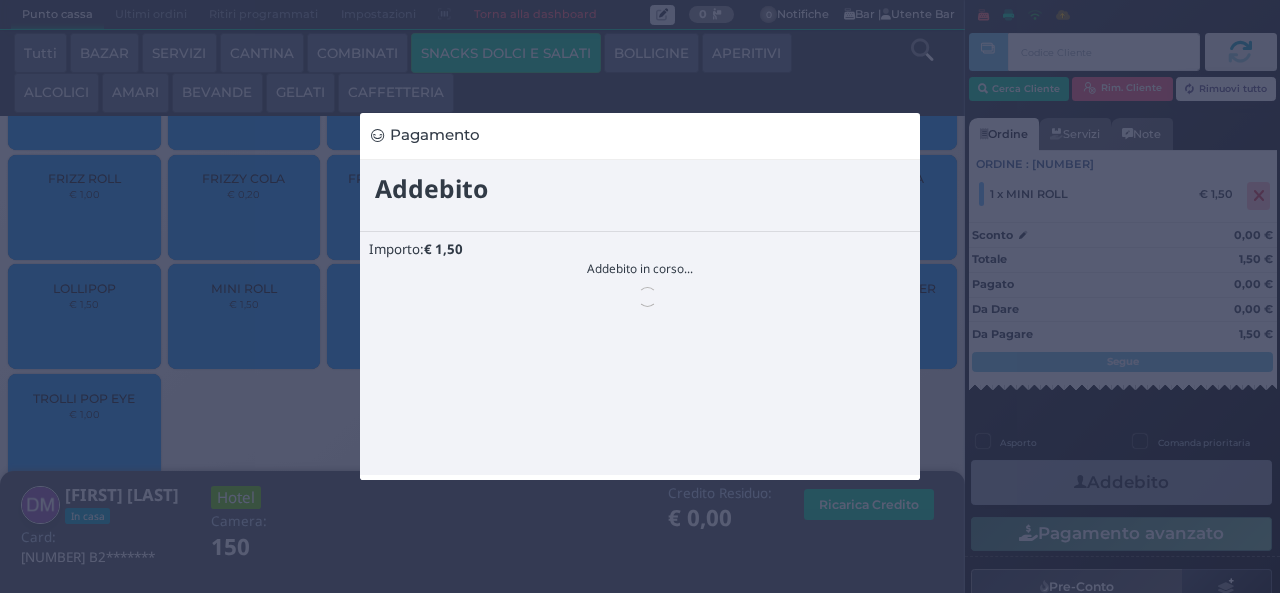 scroll, scrollTop: 0, scrollLeft: 0, axis: both 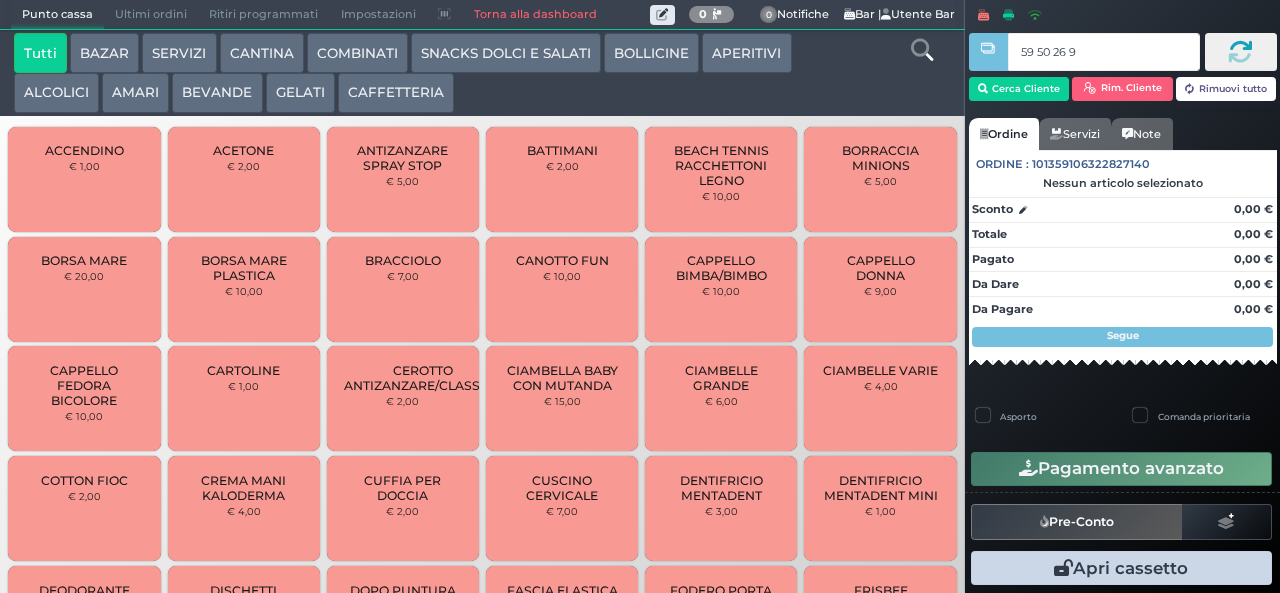 type on "59 50 26 95" 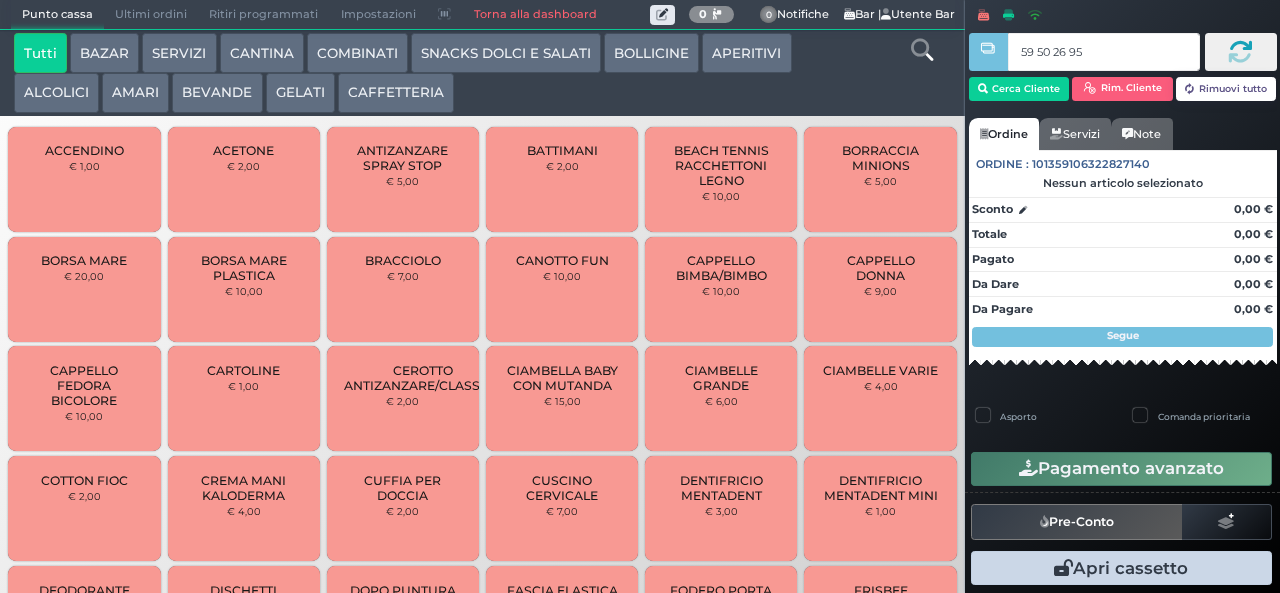 type 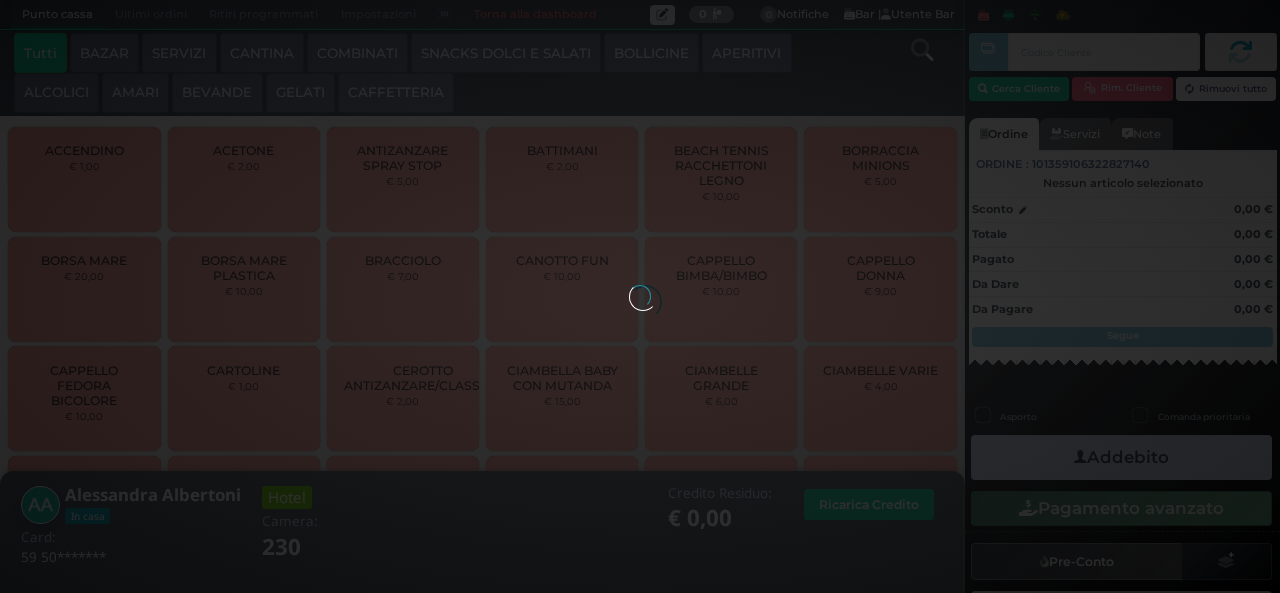 click at bounding box center (922, 73) 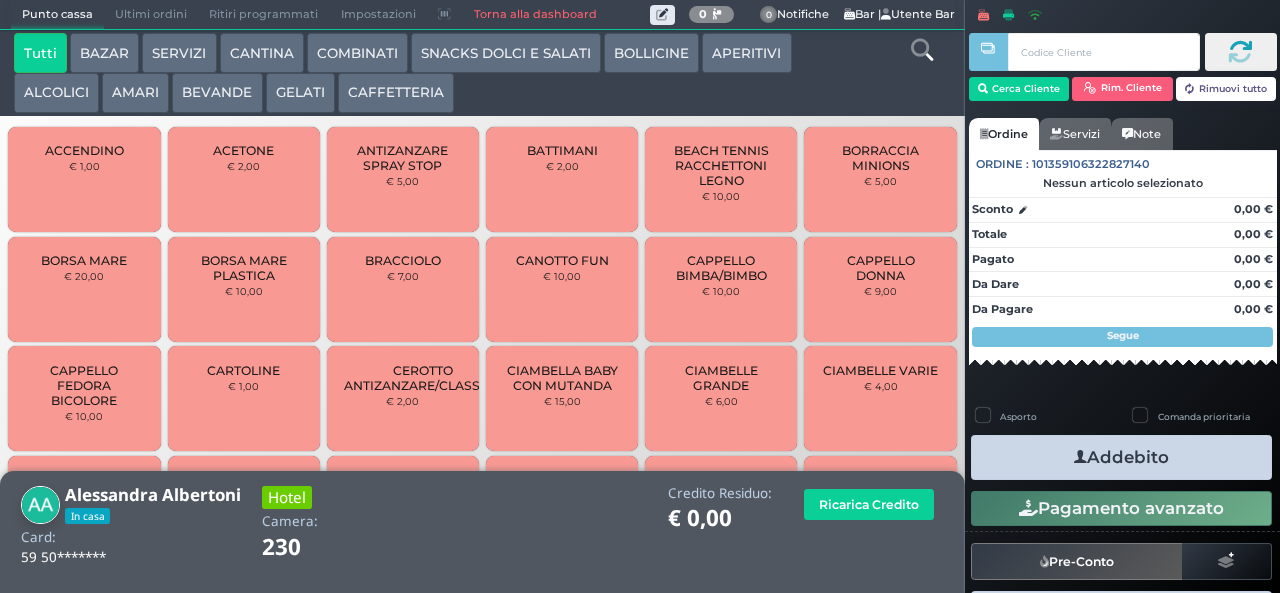 click at bounding box center [922, 50] 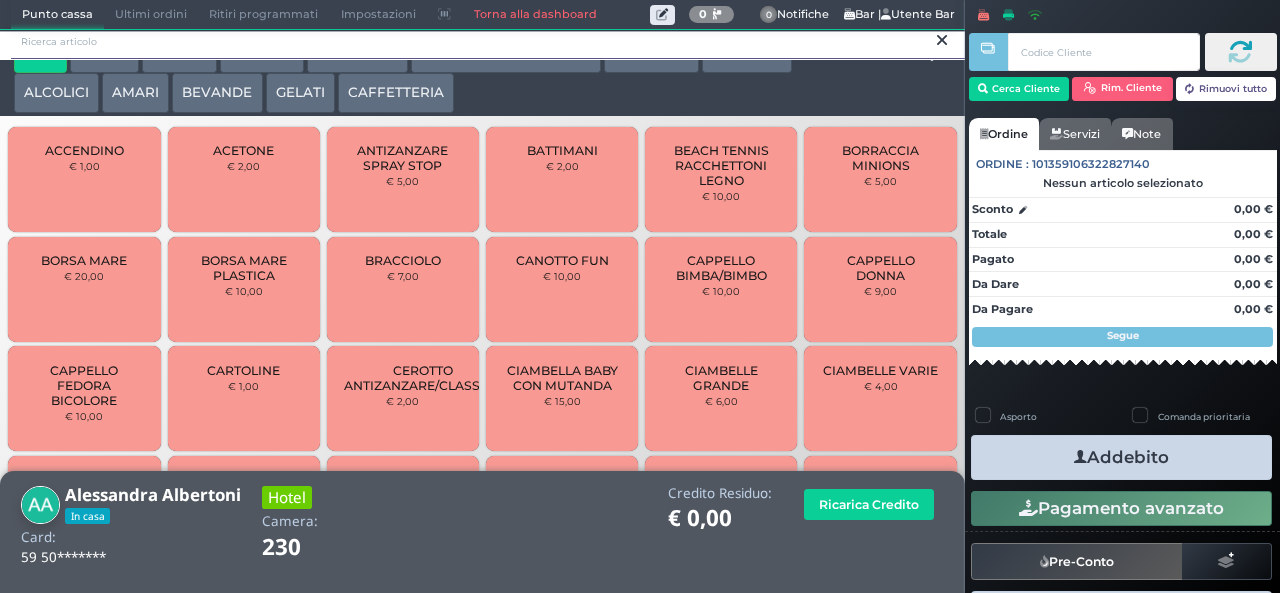 scroll, scrollTop: 18, scrollLeft: 0, axis: vertical 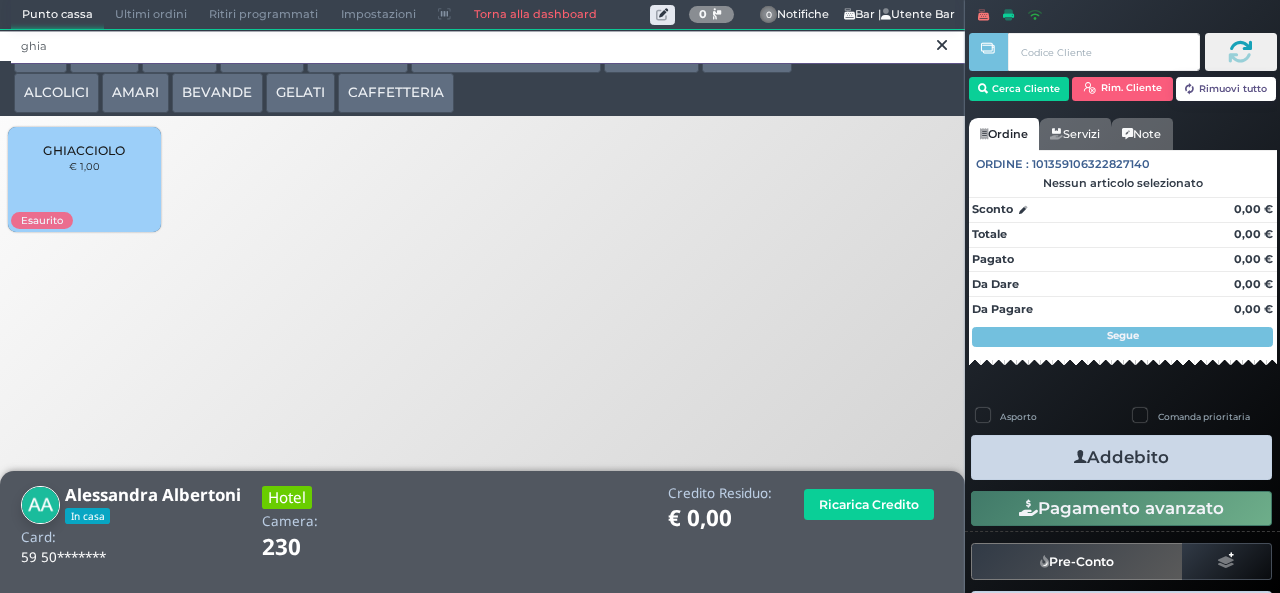 type on "ghia" 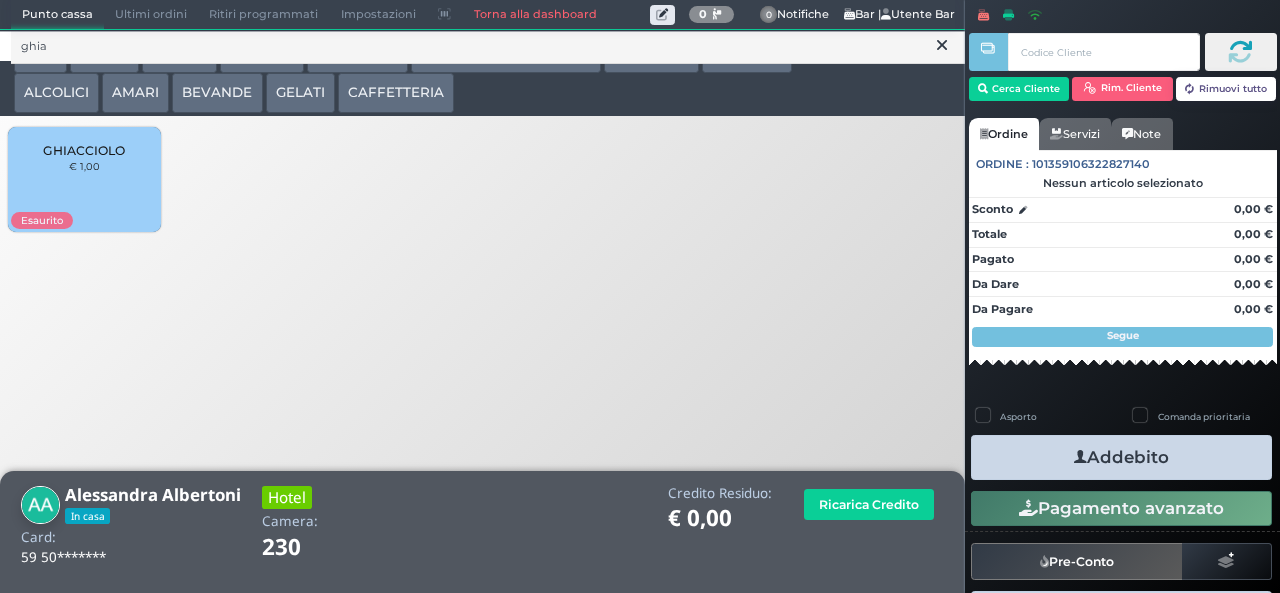 click on "GHIACCIOLO
€ 1,00" at bounding box center [84, 179] 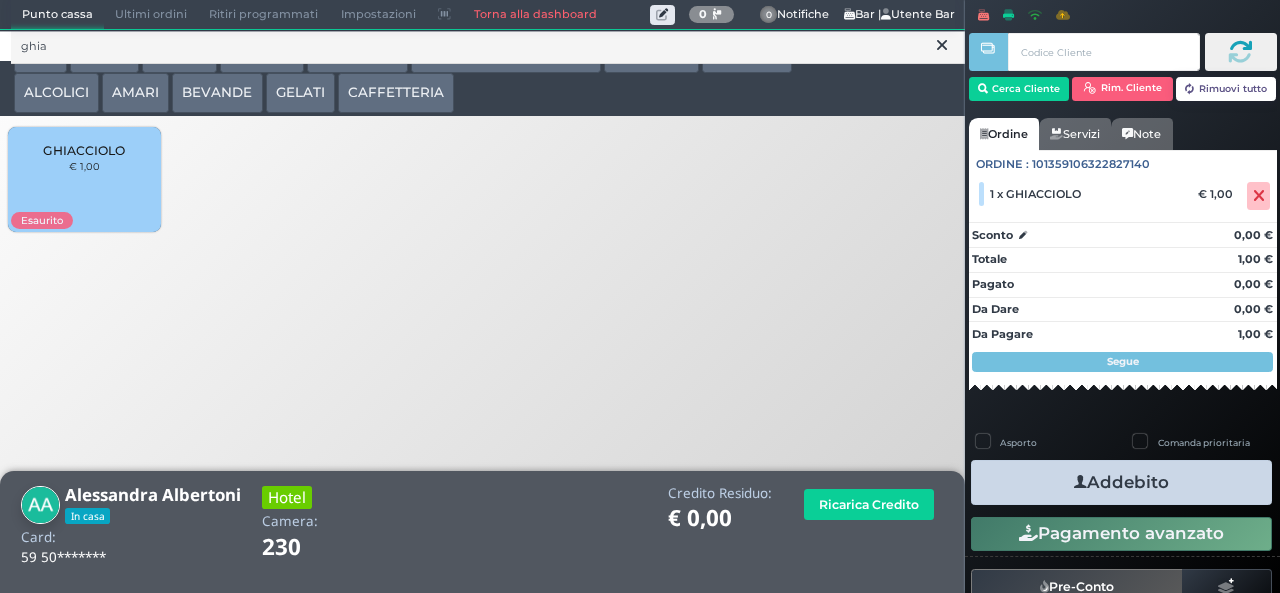 click on "Addebito" at bounding box center [1121, 482] 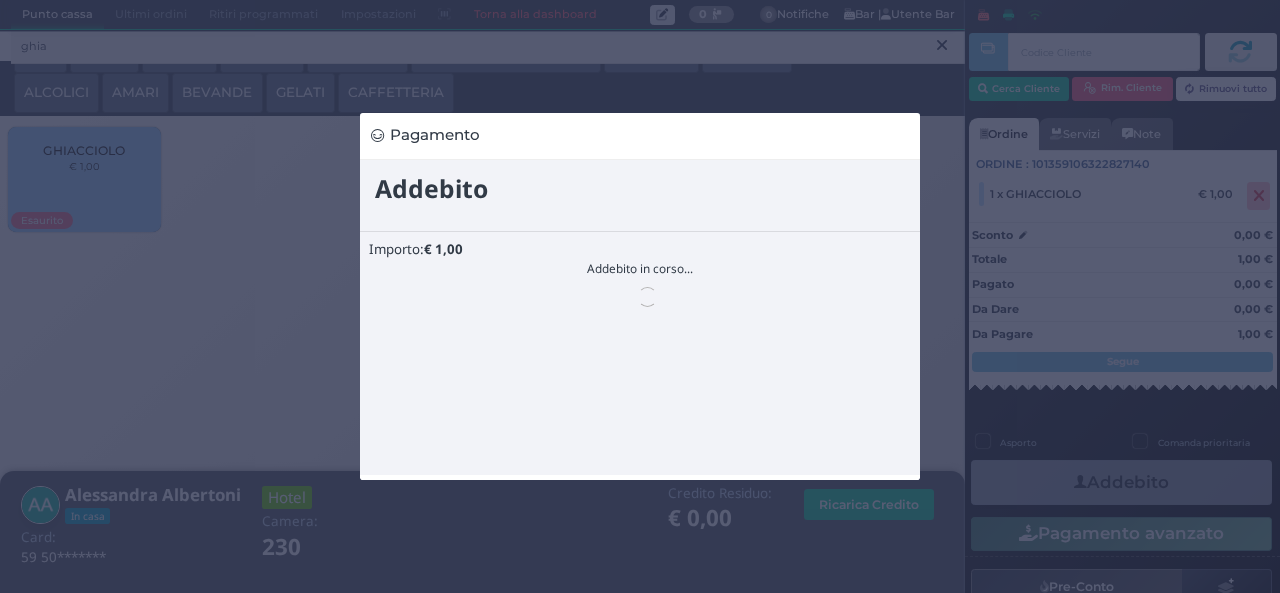 scroll, scrollTop: 0, scrollLeft: 0, axis: both 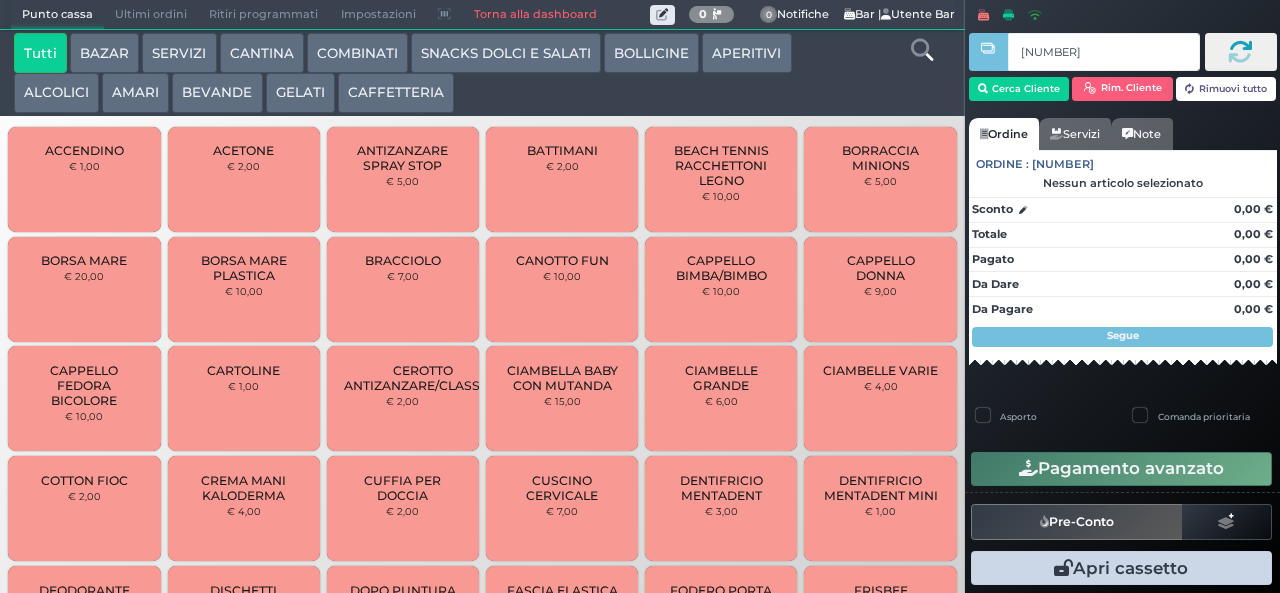 type on "84 76 d1 b2" 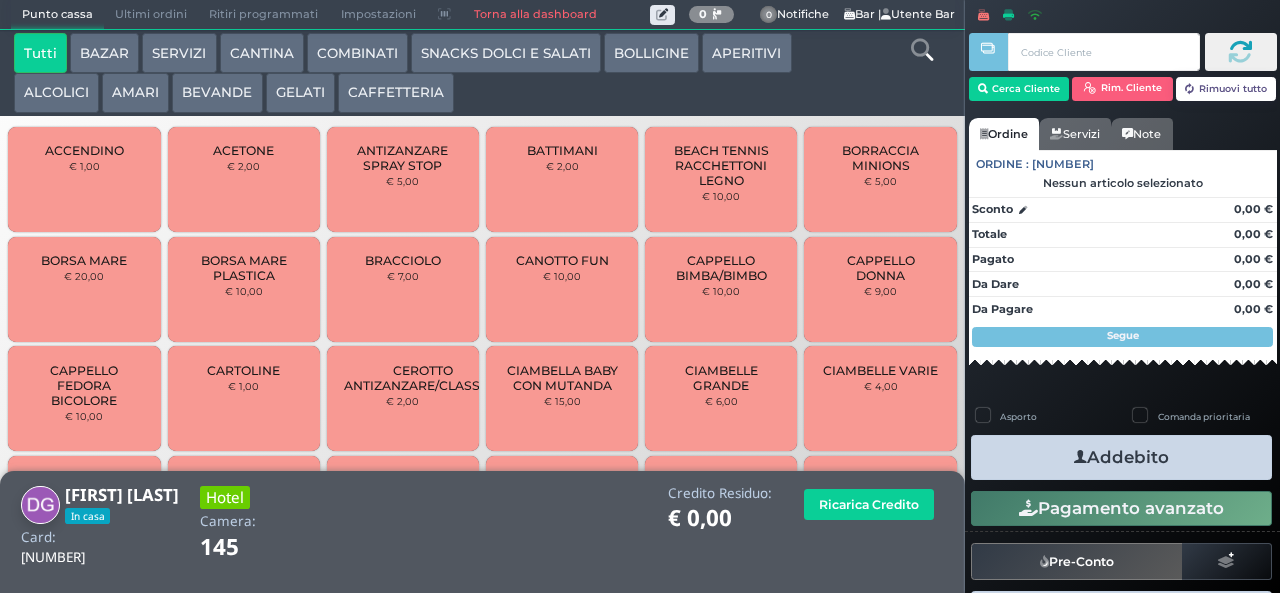 click on "SNACKS DOLCI E SALATI" at bounding box center (506, 53) 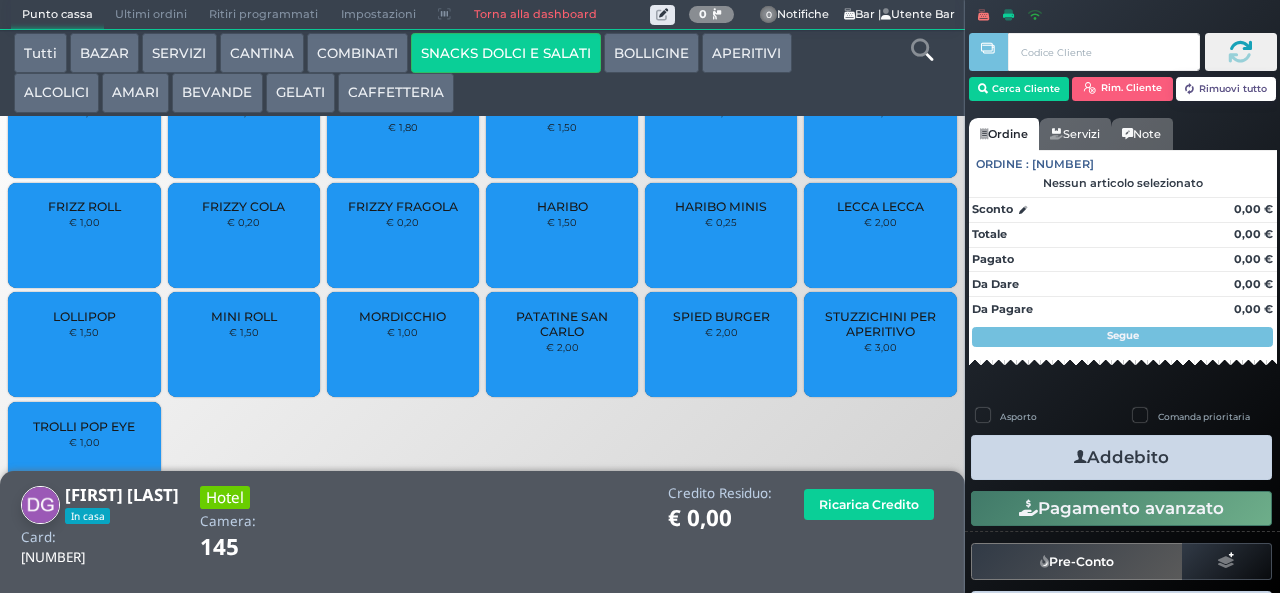 scroll, scrollTop: 86, scrollLeft: 0, axis: vertical 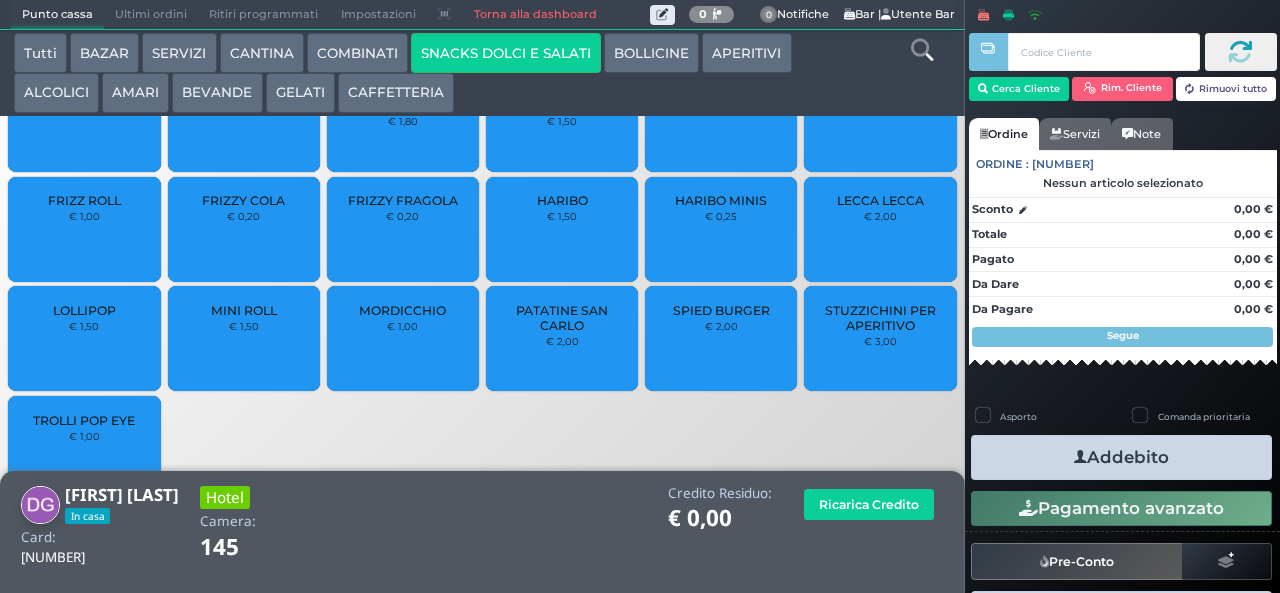 click on "€ 1,50" at bounding box center [244, 326] 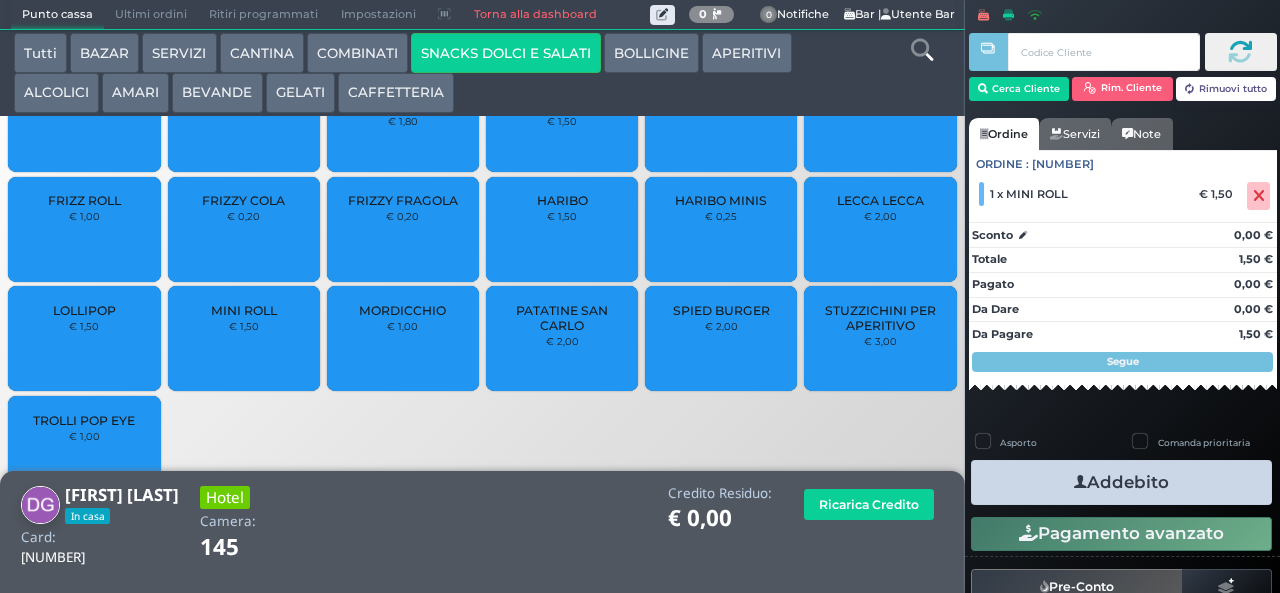 click on "Addebito" at bounding box center (1121, 482) 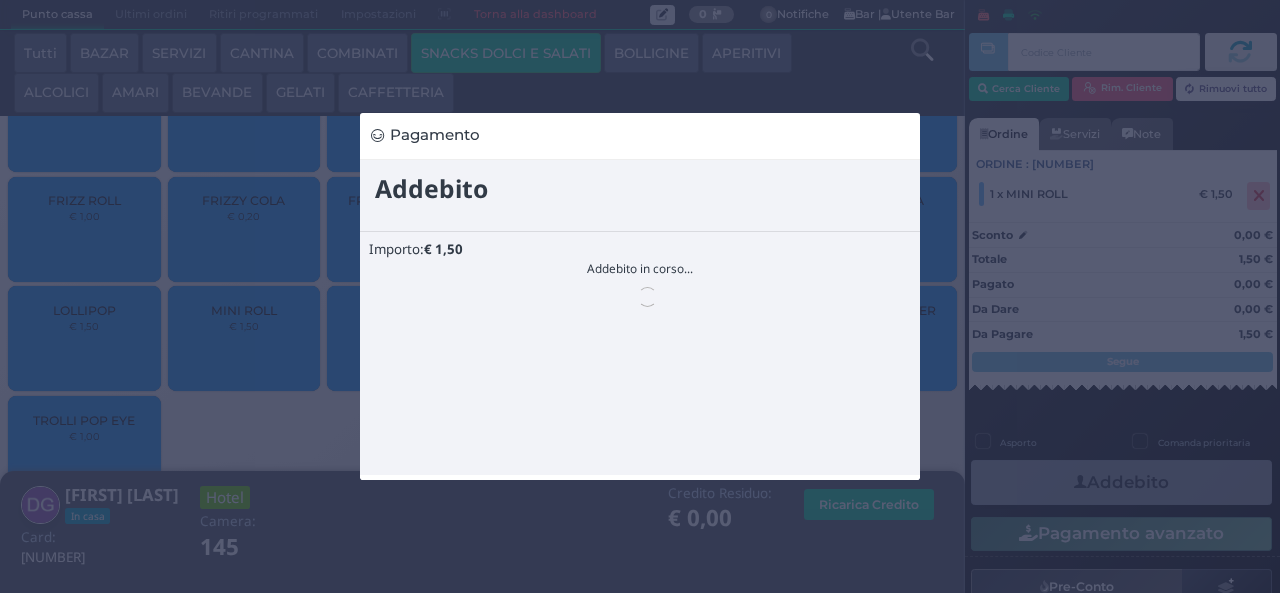 scroll, scrollTop: 0, scrollLeft: 0, axis: both 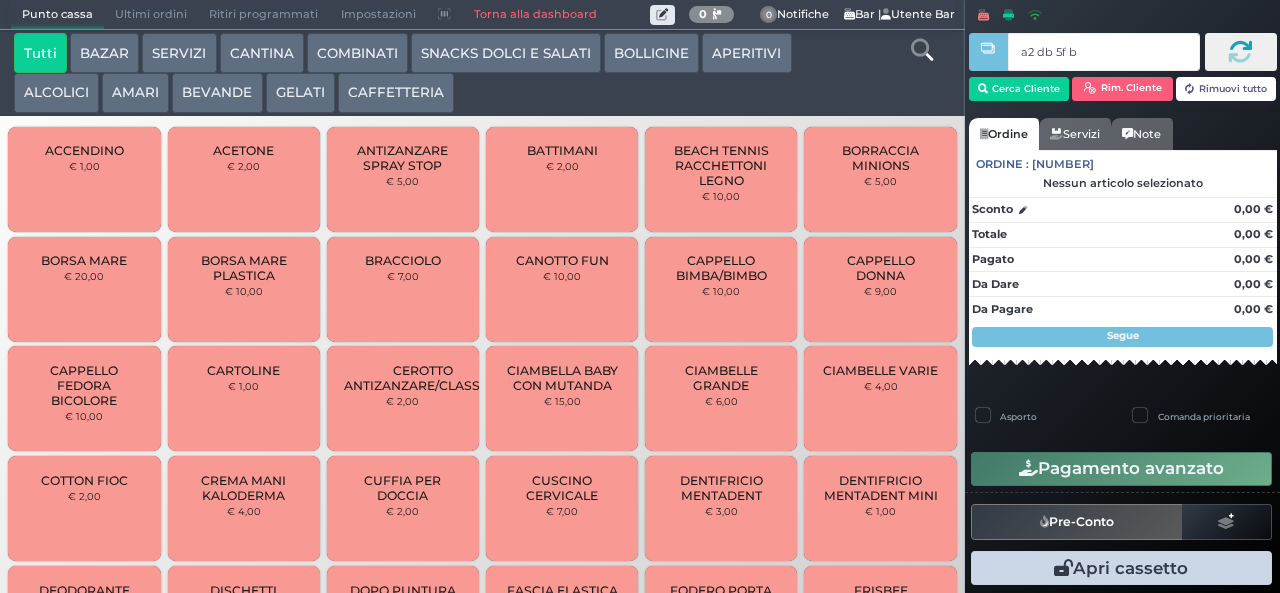 type on "a2 db 5f bb" 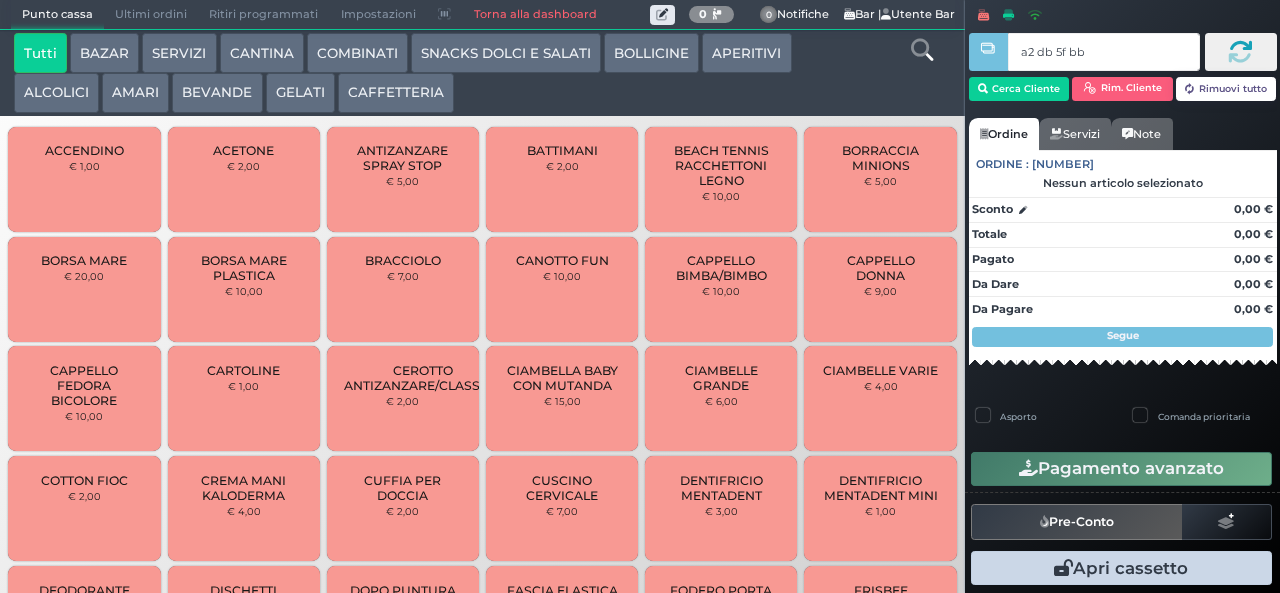 type 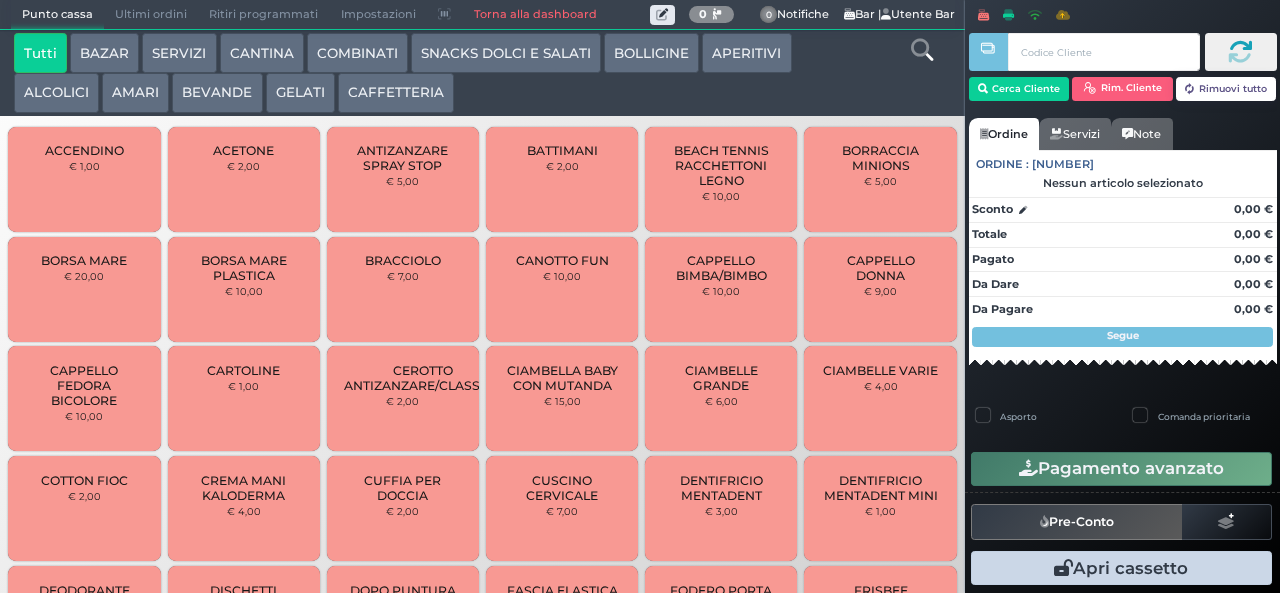 click at bounding box center [922, 50] 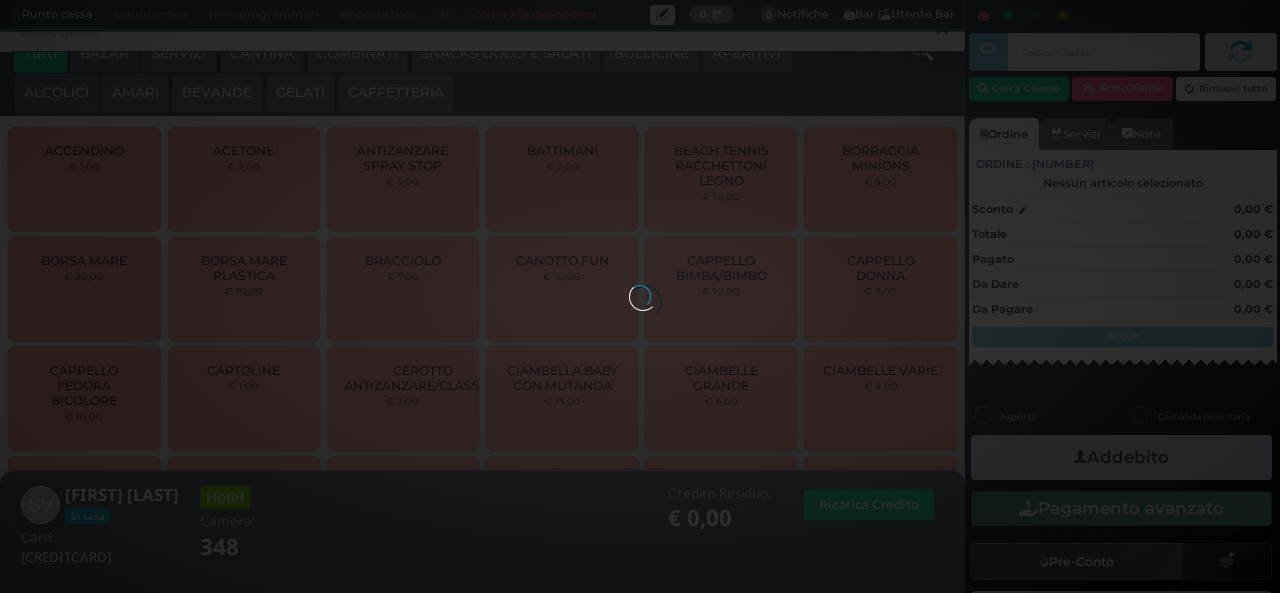 scroll, scrollTop: 18, scrollLeft: 0, axis: vertical 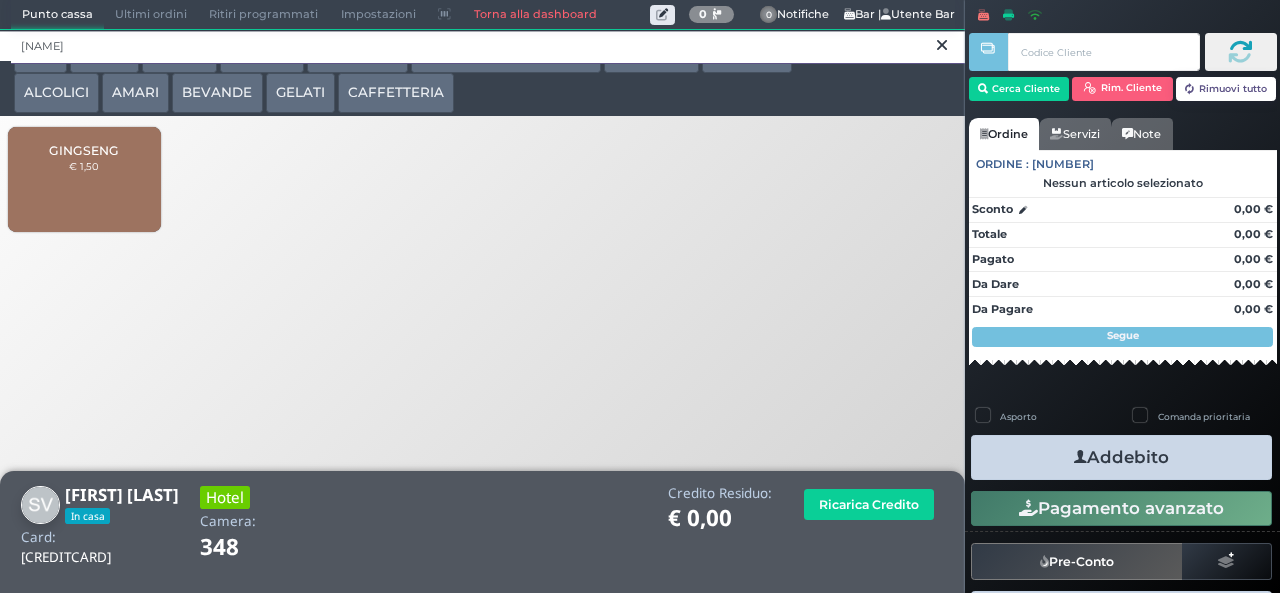 type on "[NAME]" 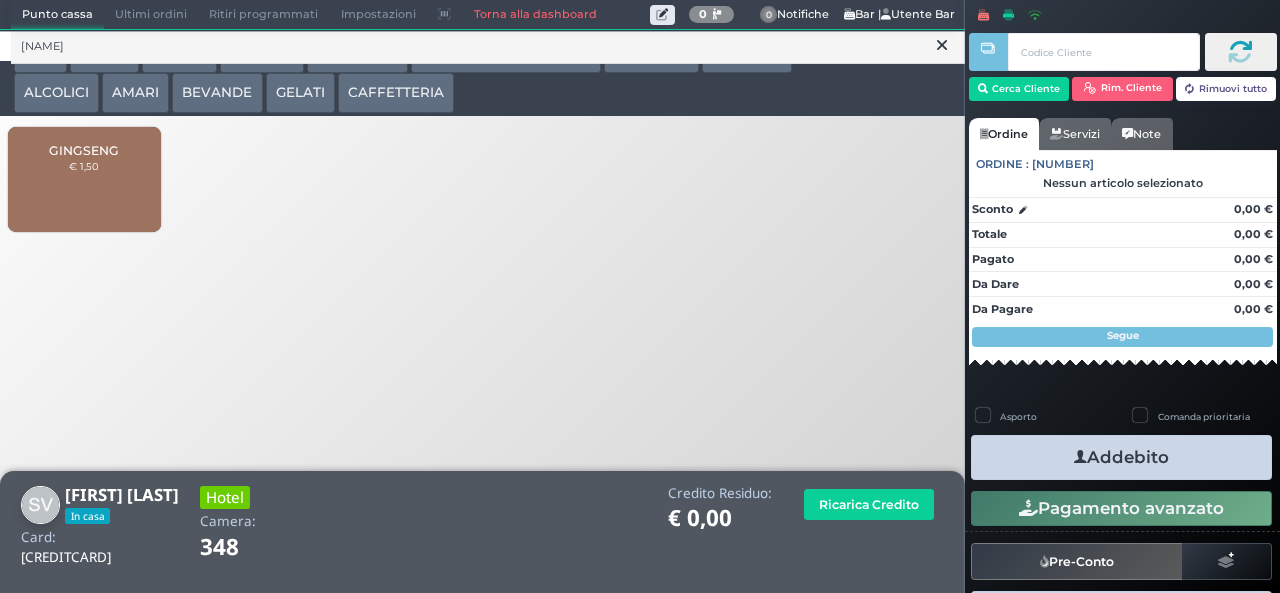 click on "GINGSENG" at bounding box center (84, 150) 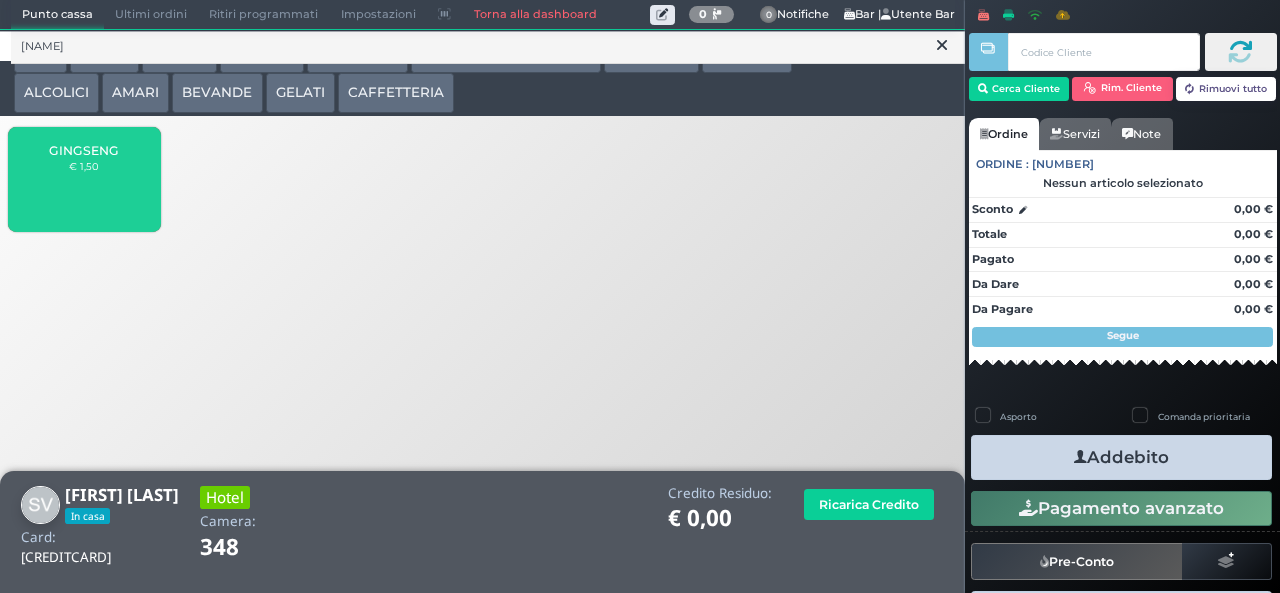 click on "GINGSENG" at bounding box center [84, 150] 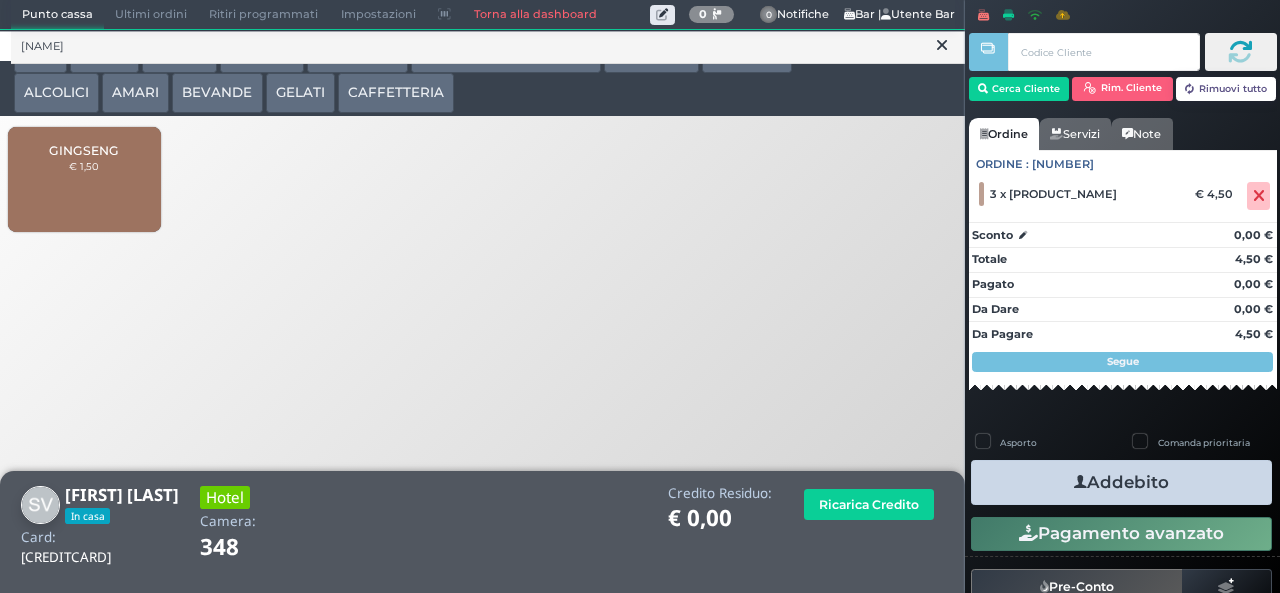 click on "Addebito" at bounding box center [1121, 482] 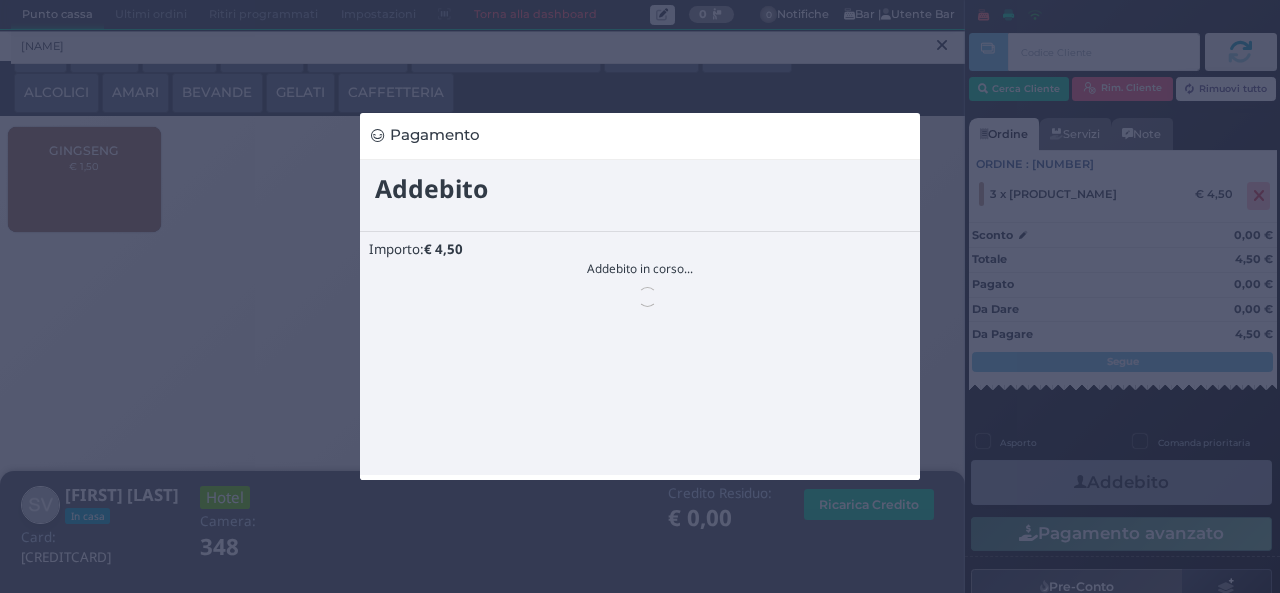 scroll, scrollTop: 0, scrollLeft: 0, axis: both 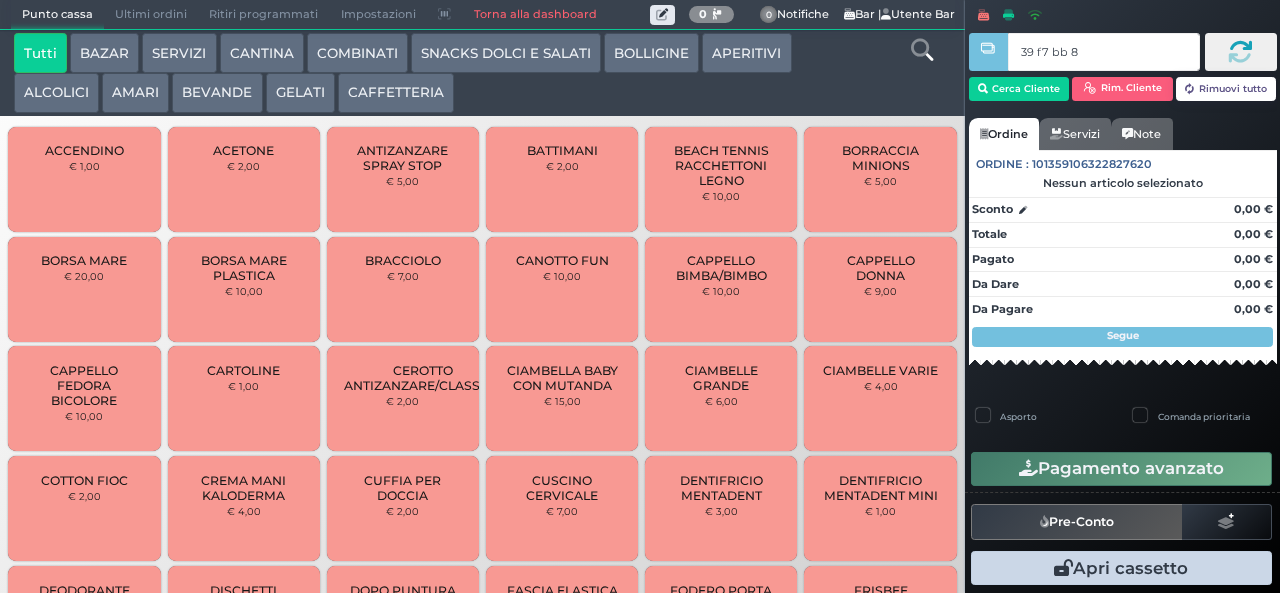 type on "39 f7 bb 8b" 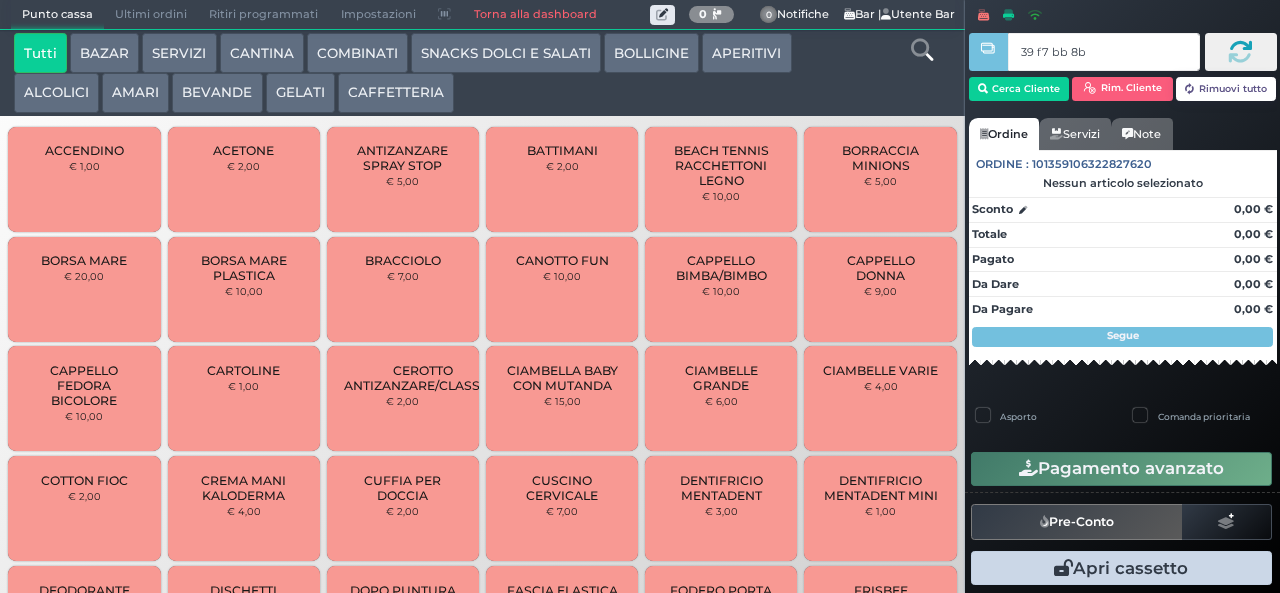 type 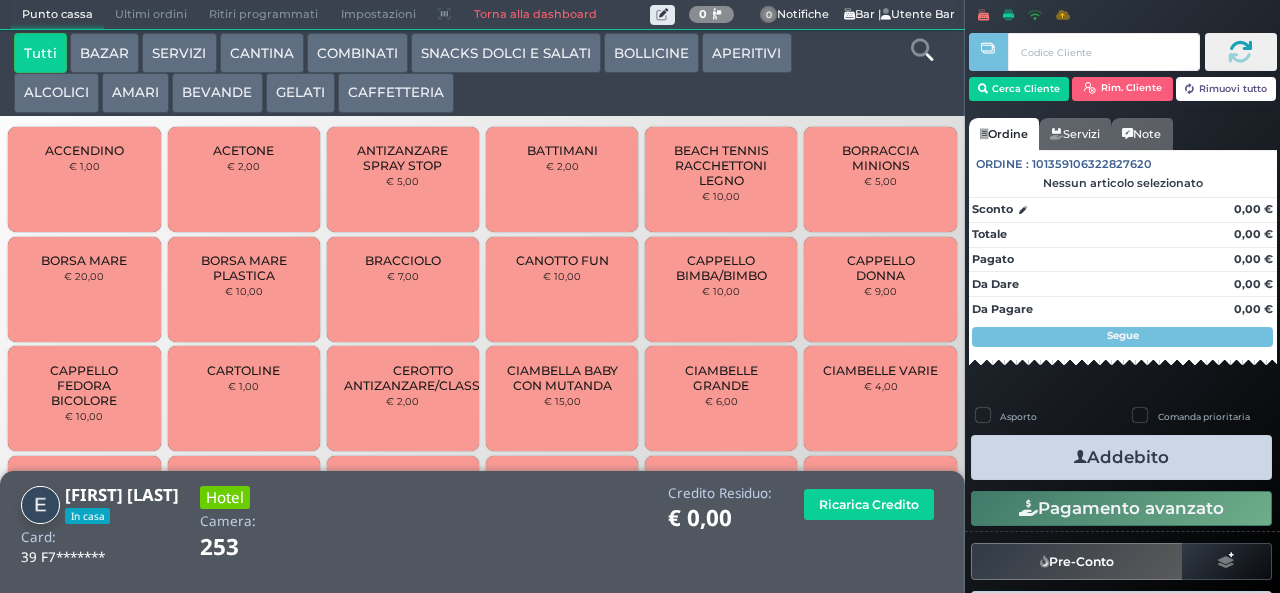 click at bounding box center [922, 50] 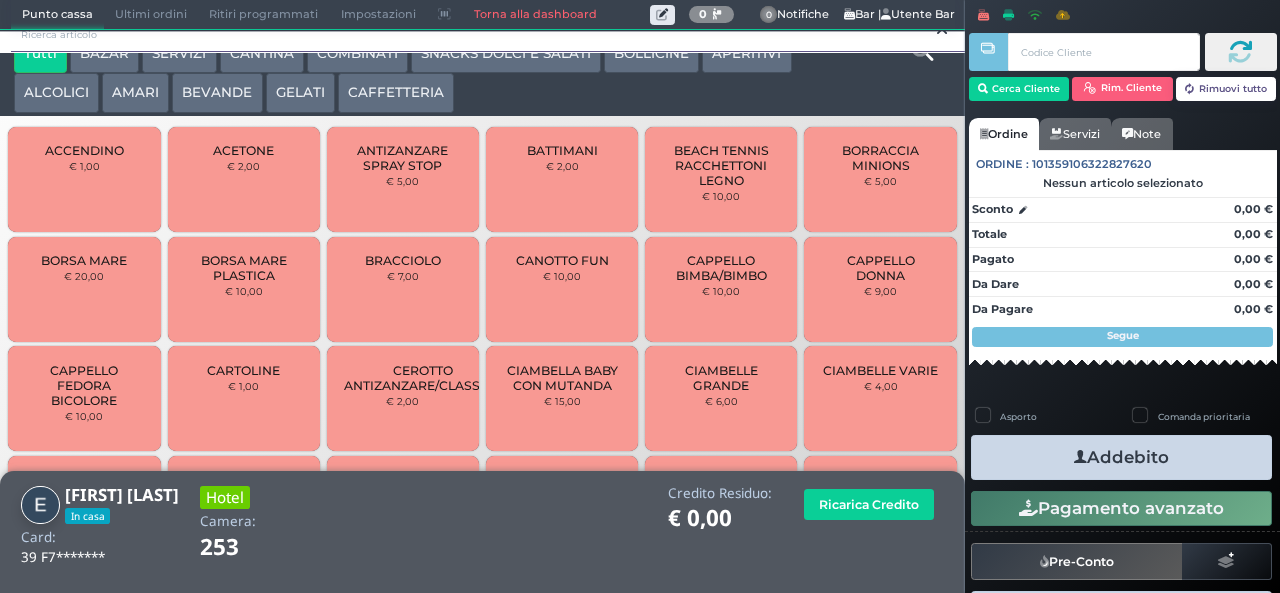 scroll, scrollTop: 0, scrollLeft: 0, axis: both 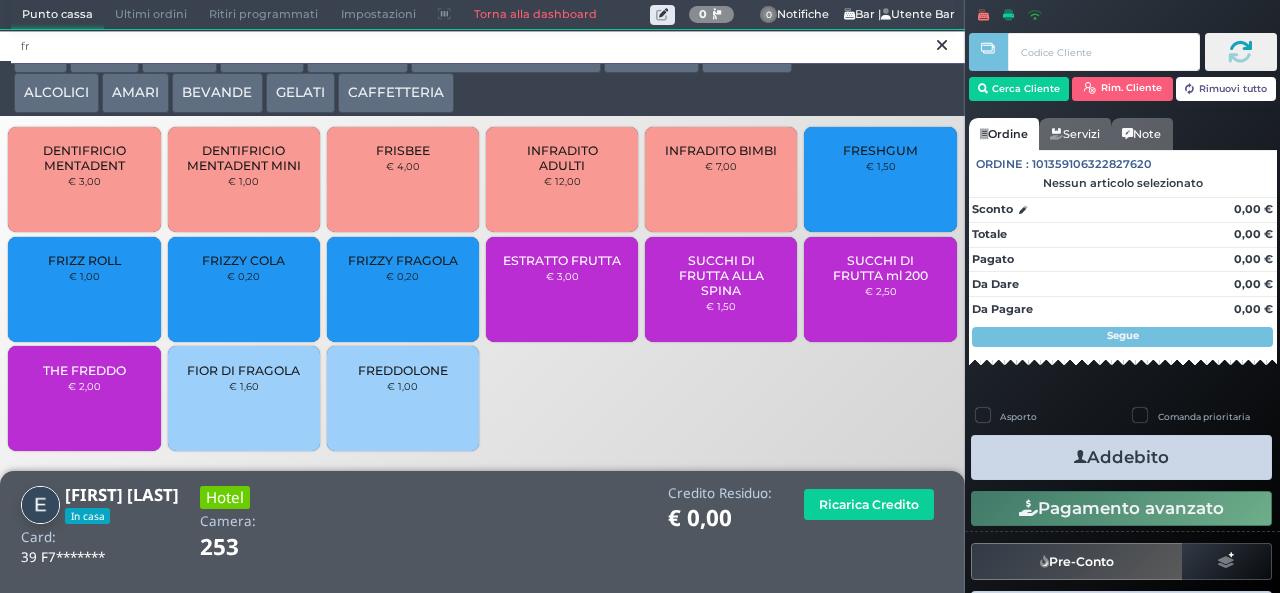 type on "fr" 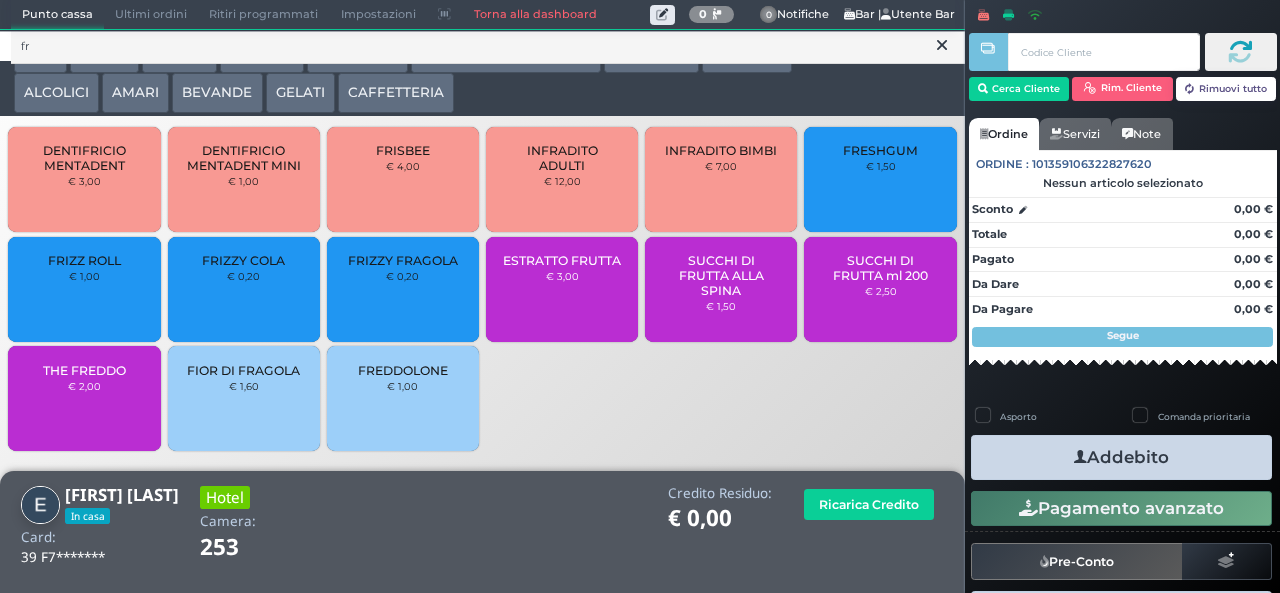 click on "FRIZZY FRAGOLA" at bounding box center (403, 260) 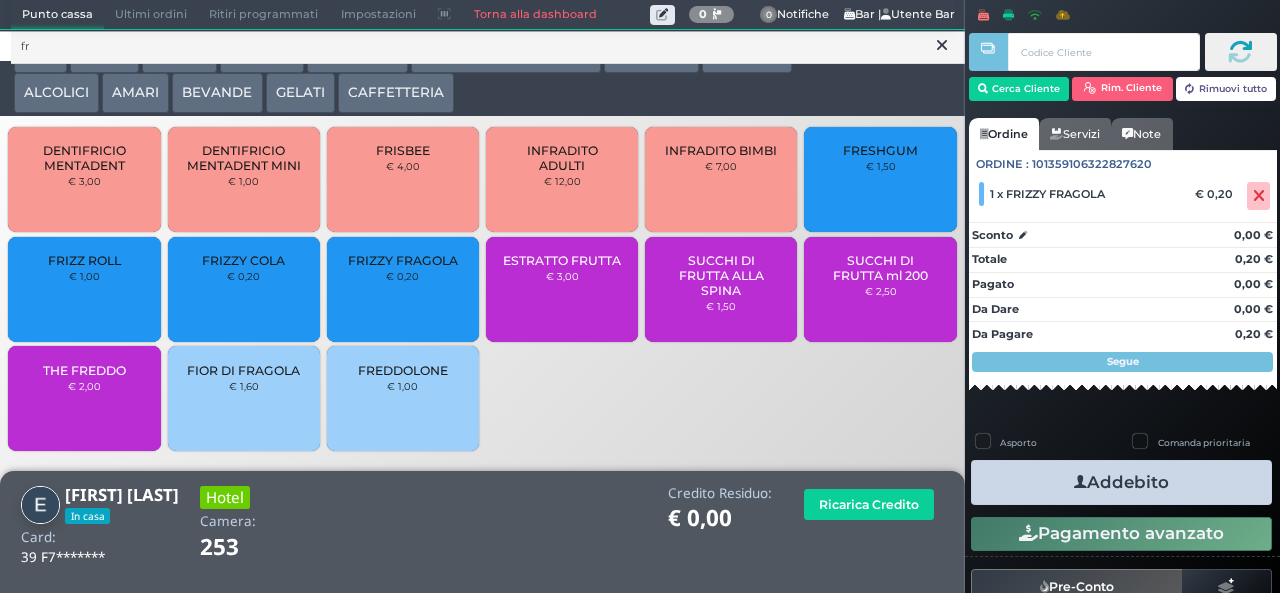 click on "Addebito" at bounding box center [1121, 482] 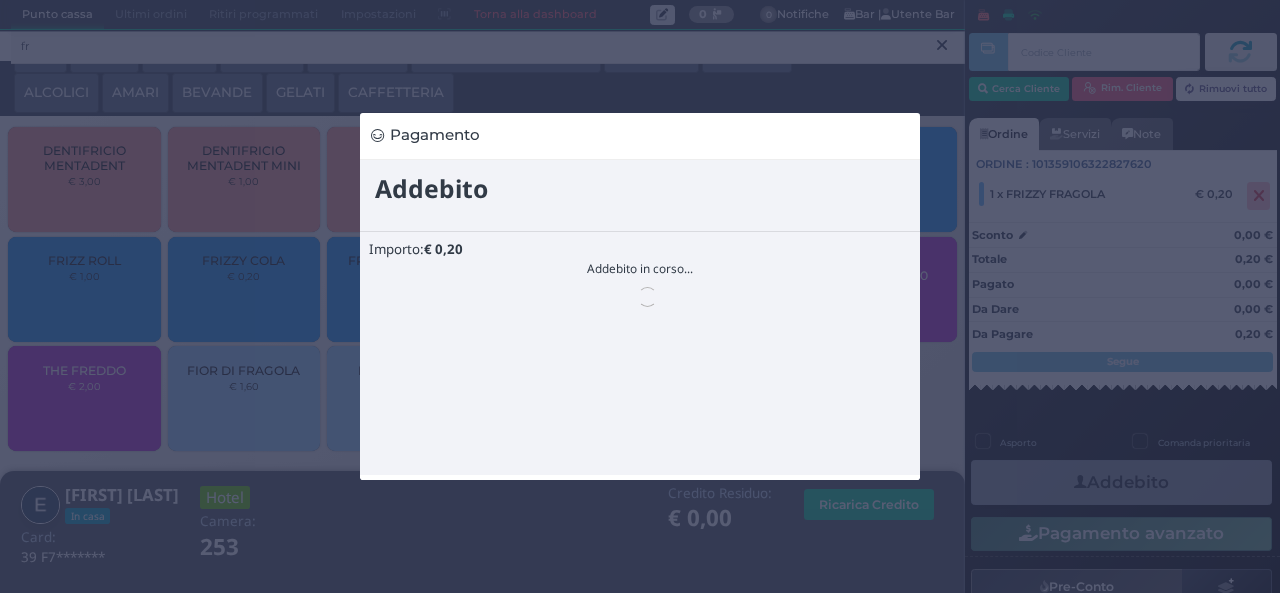 scroll, scrollTop: 0, scrollLeft: 0, axis: both 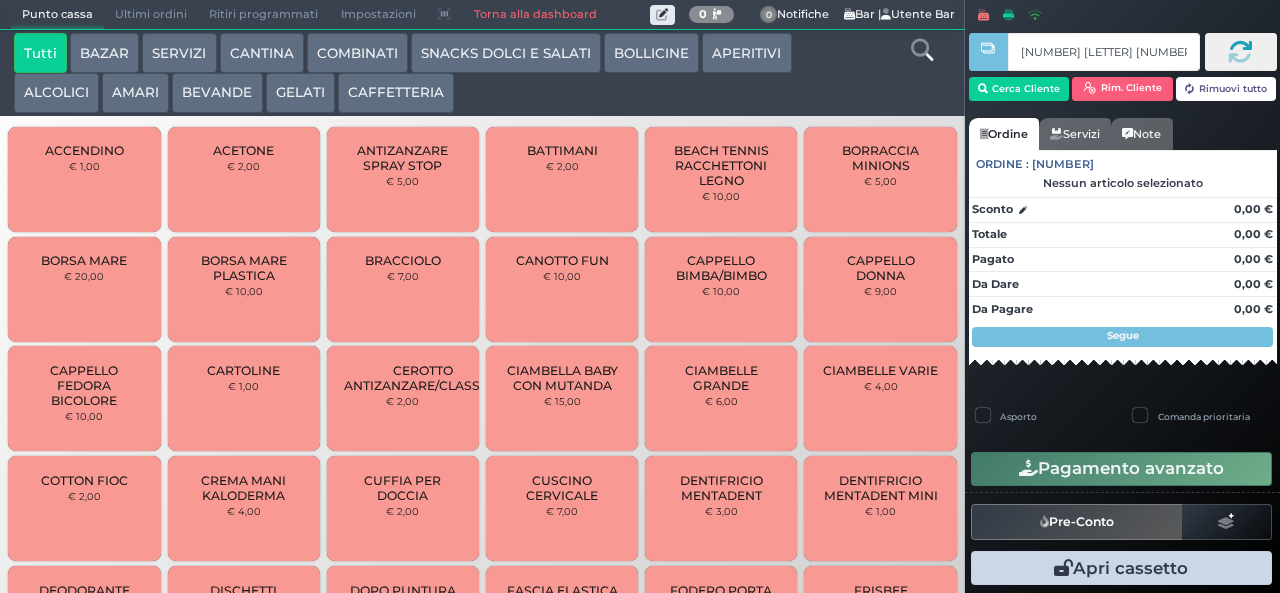 type on "[NUMBER] [LETTER] [NUMBER] [LETTER] [LETTER]" 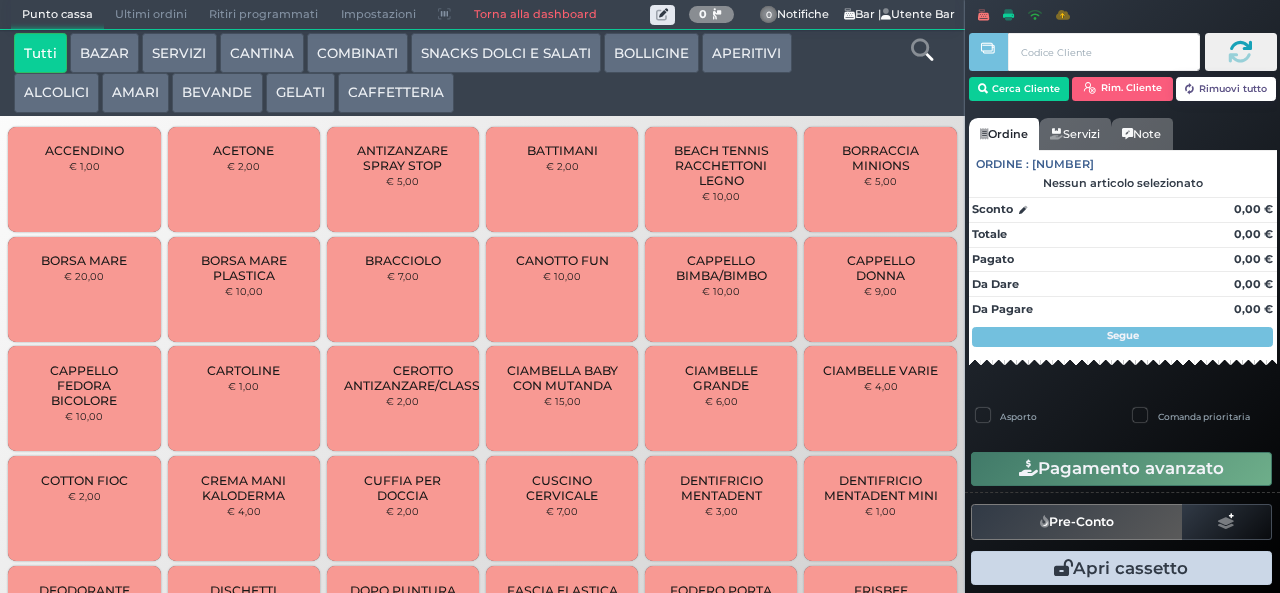 click at bounding box center [922, 50] 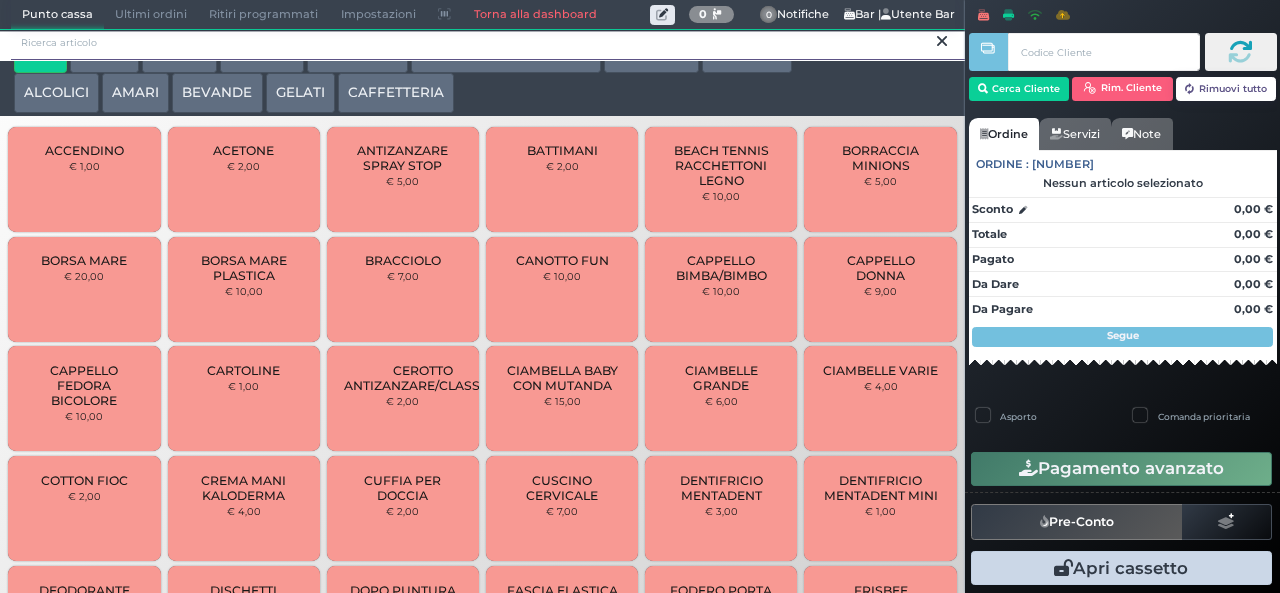 scroll, scrollTop: 0, scrollLeft: 0, axis: both 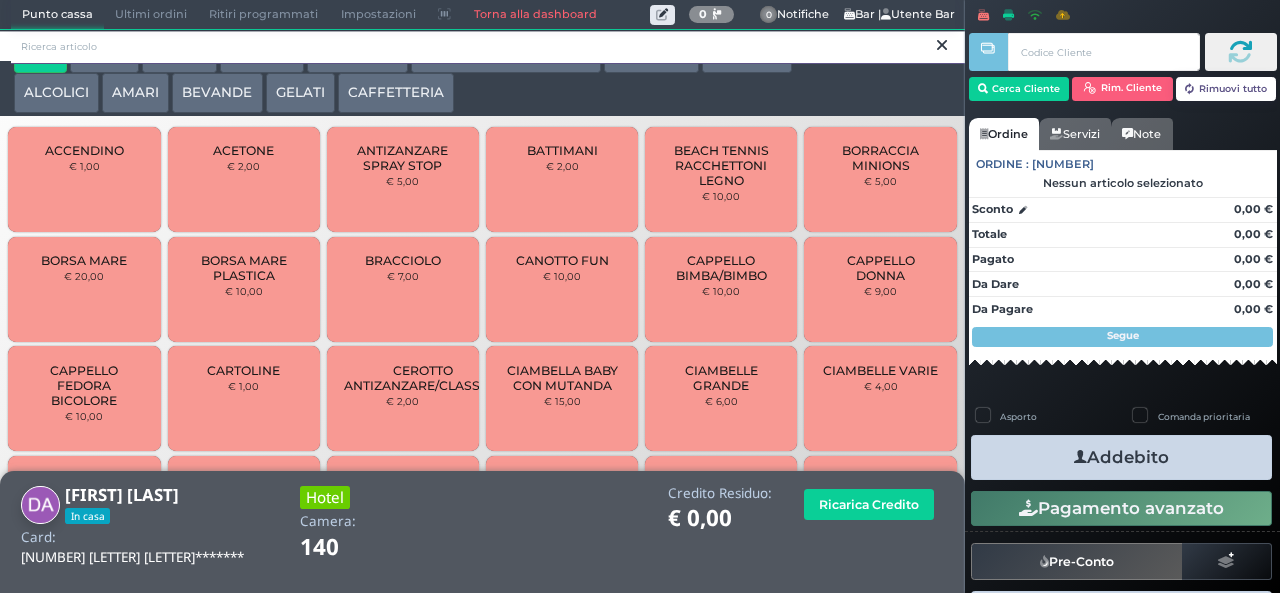 type on "h" 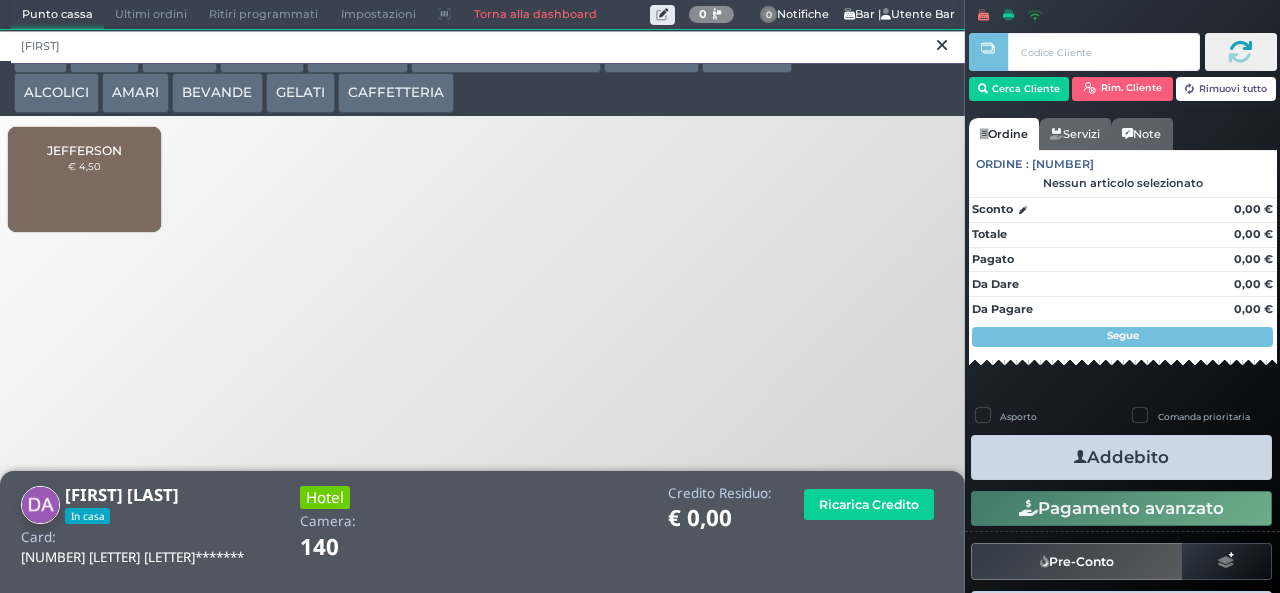 type on "jeff" 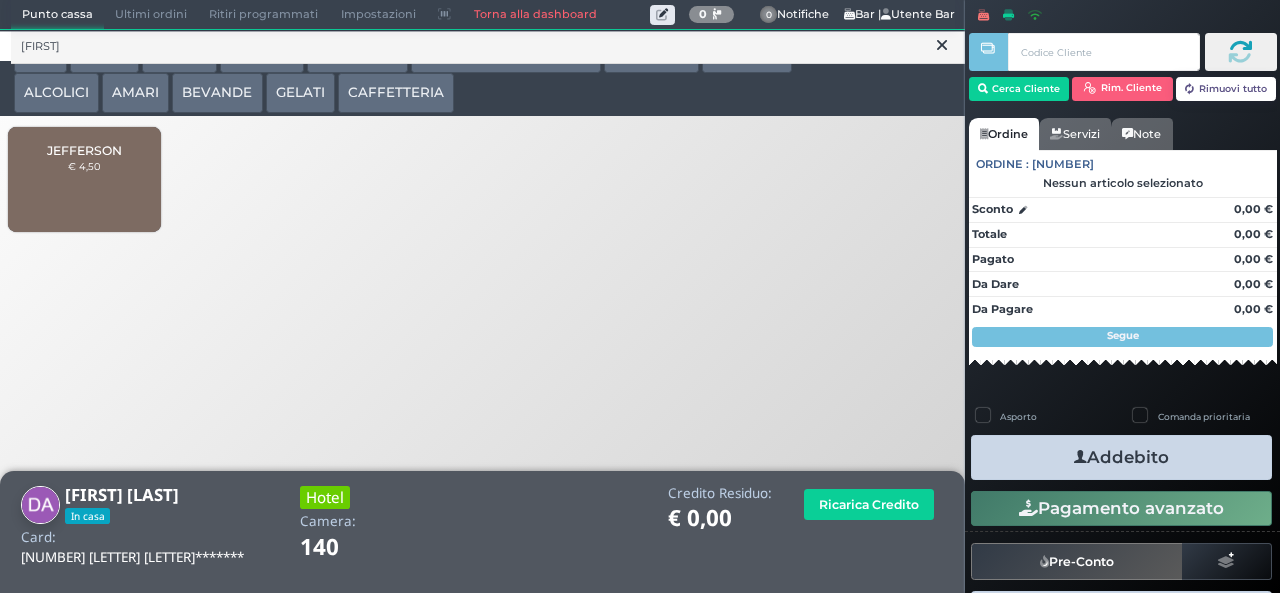 click on "JEFFERSON" at bounding box center (84, 150) 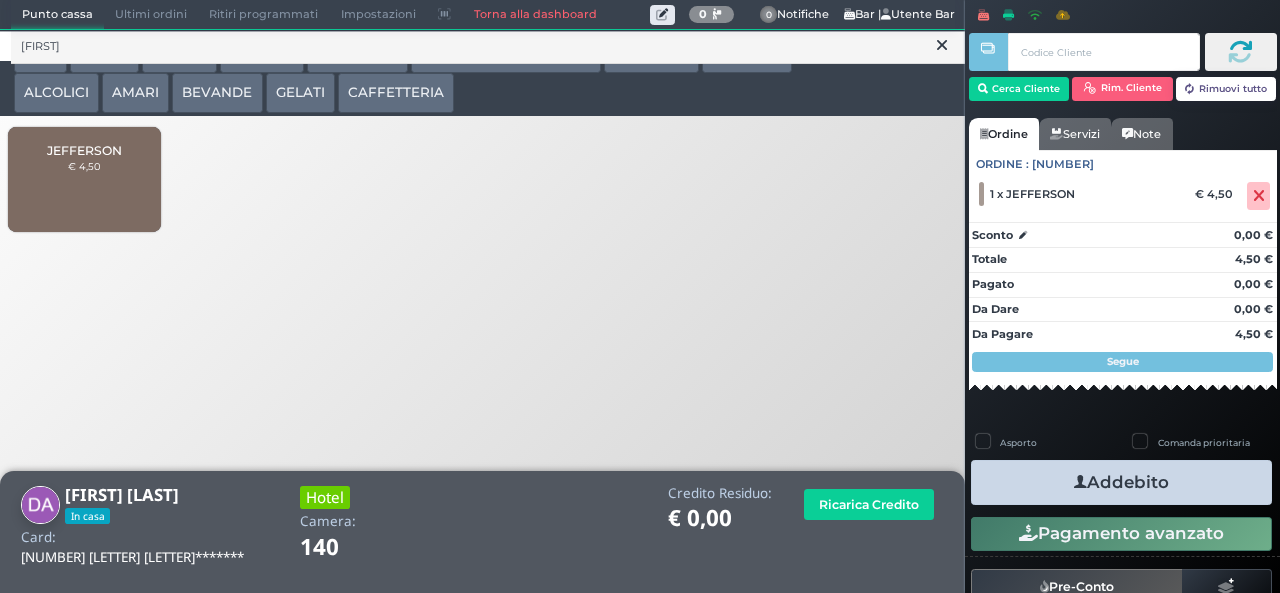 click on "Addebito" at bounding box center [1121, 482] 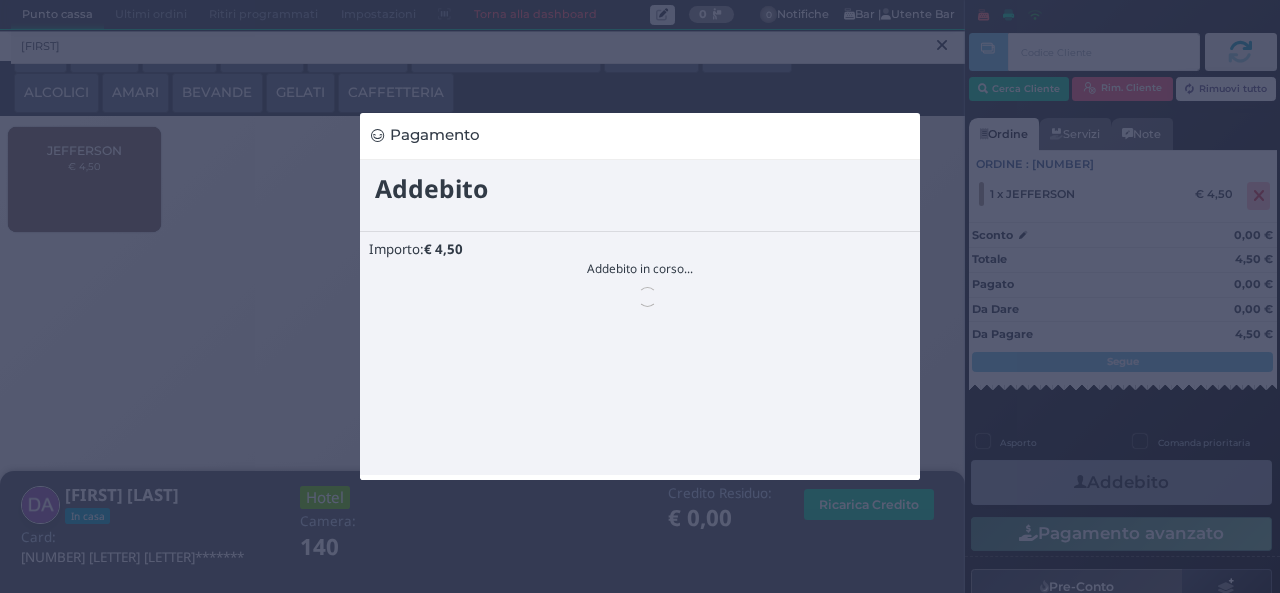scroll, scrollTop: 0, scrollLeft: 0, axis: both 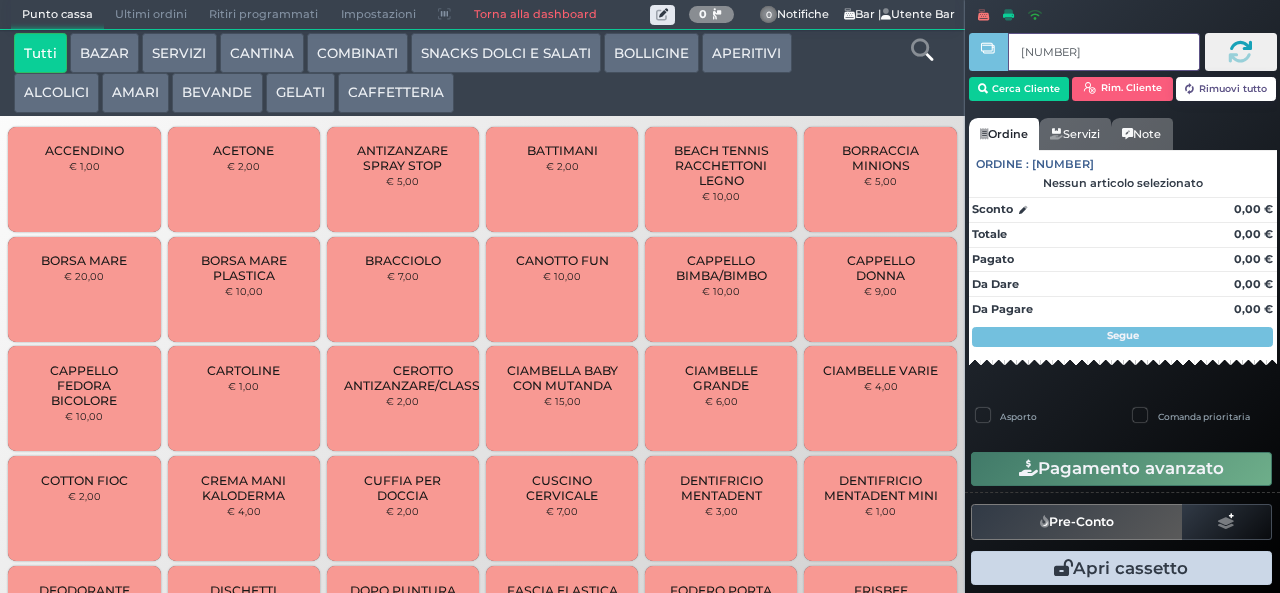 type on "[NUMBER]" 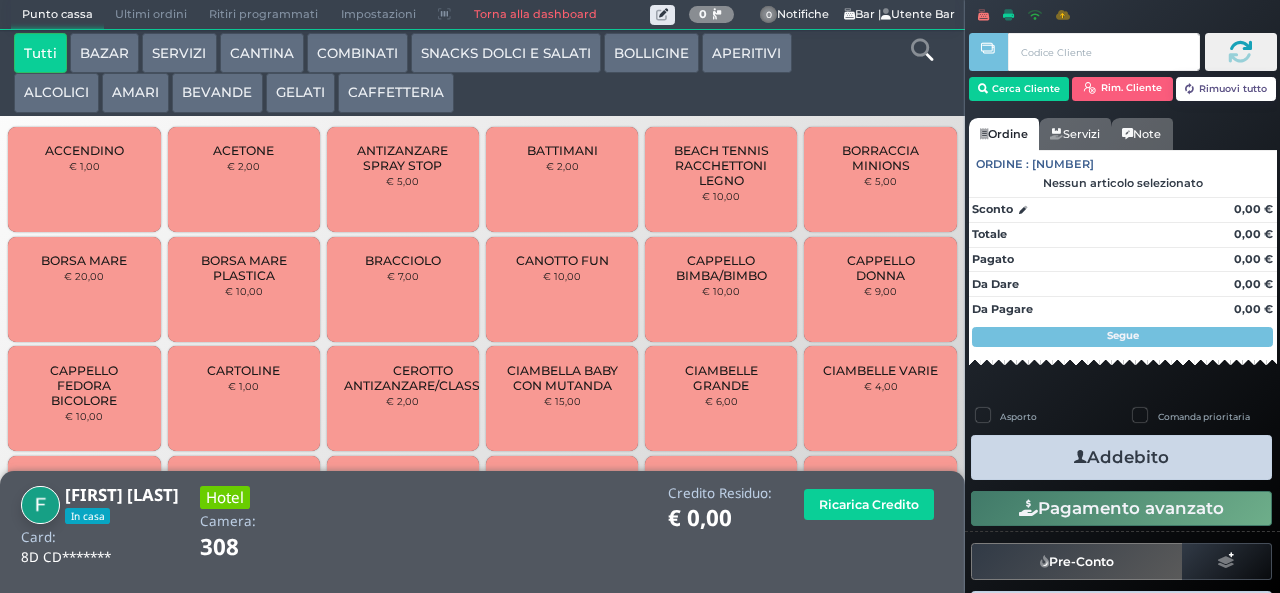 click at bounding box center (922, 50) 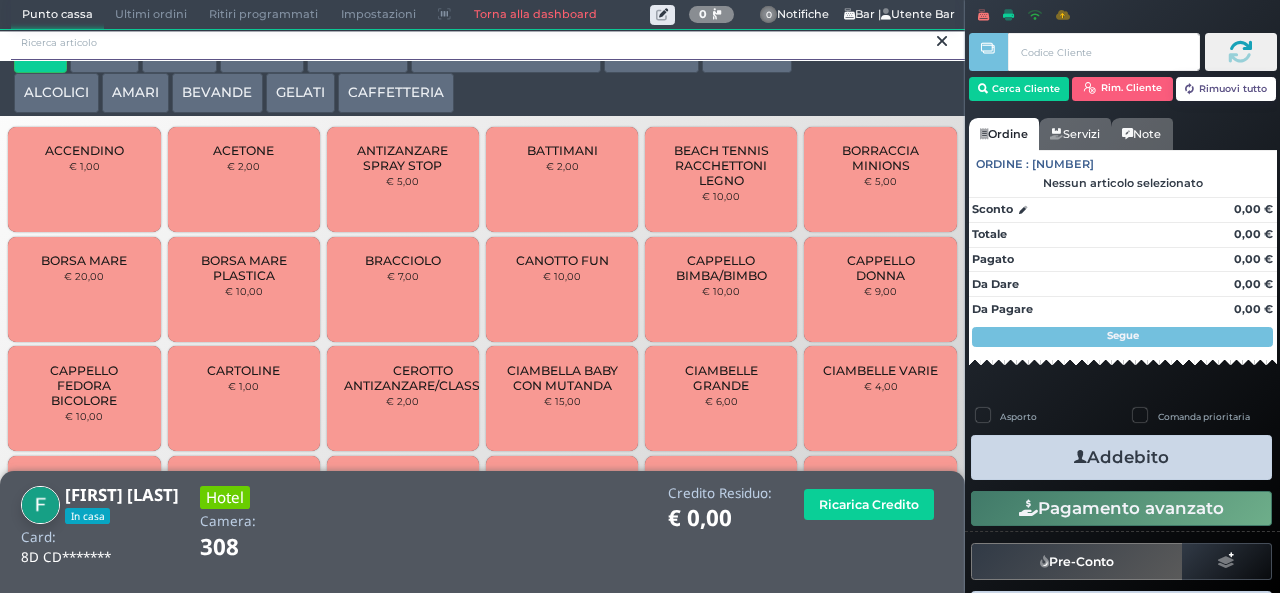scroll, scrollTop: 0, scrollLeft: 0, axis: both 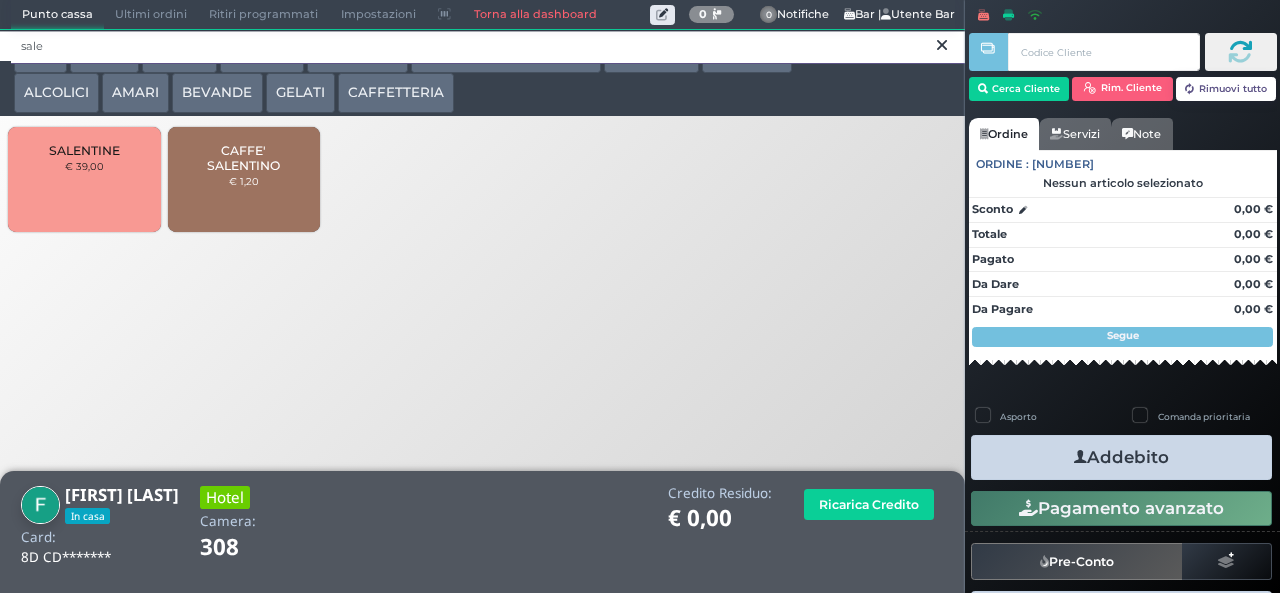 type on "sale" 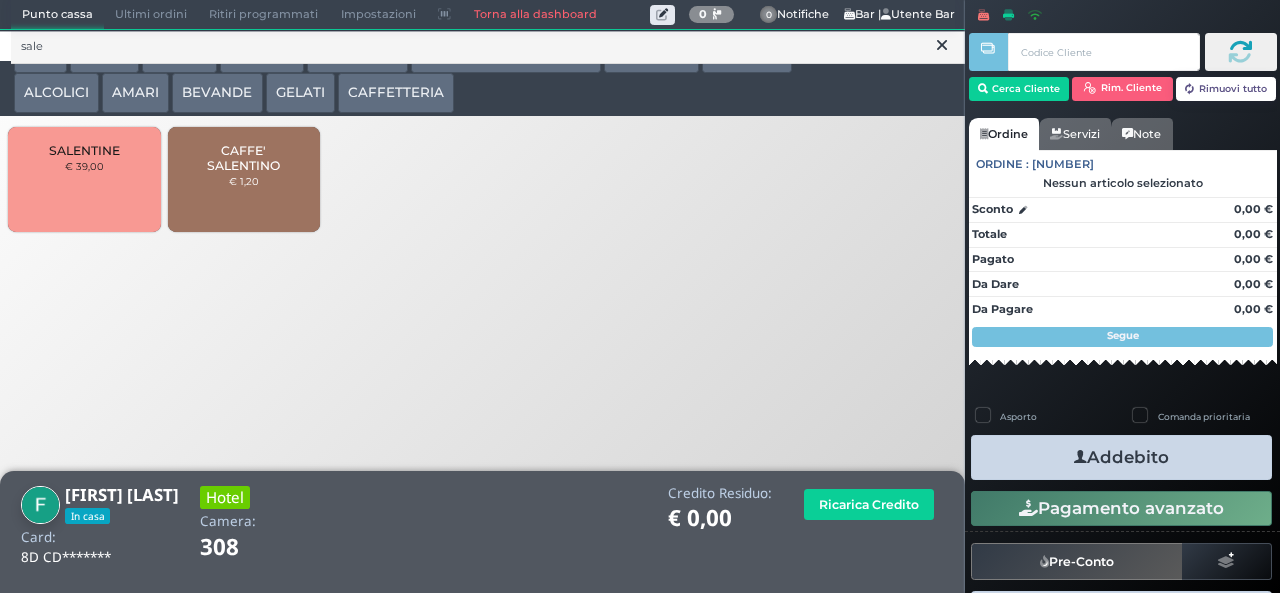 click on "CAFFE' SALENTINO" at bounding box center [243, 158] 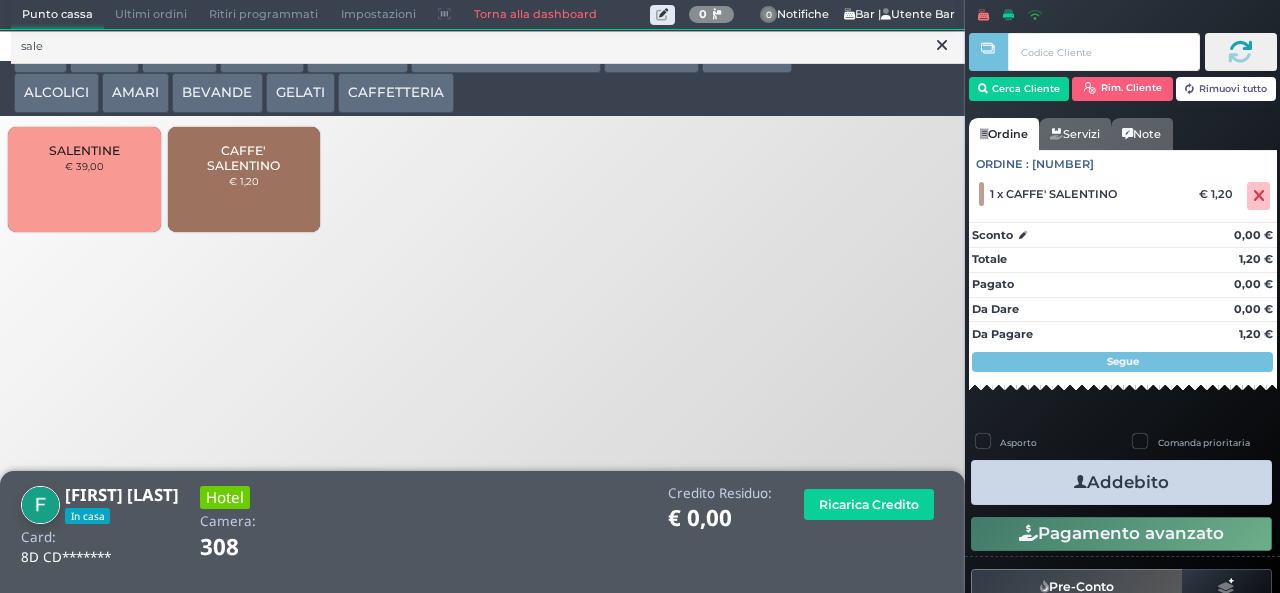 click on "Addebito" at bounding box center (1121, 482) 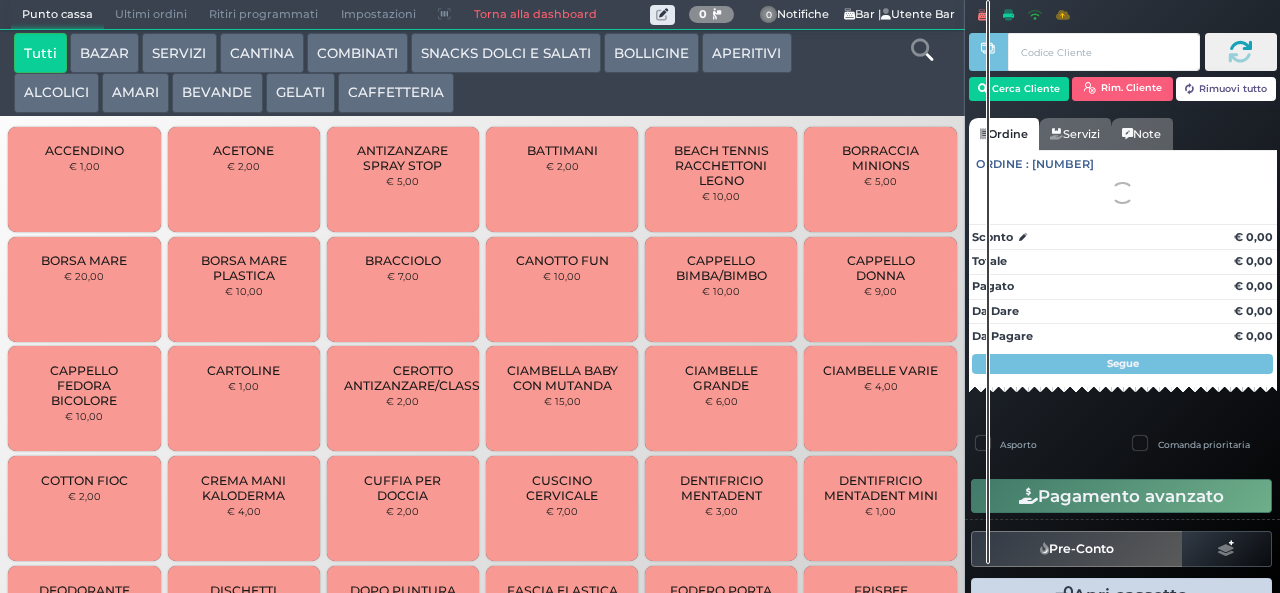 scroll, scrollTop: 0, scrollLeft: 0, axis: both 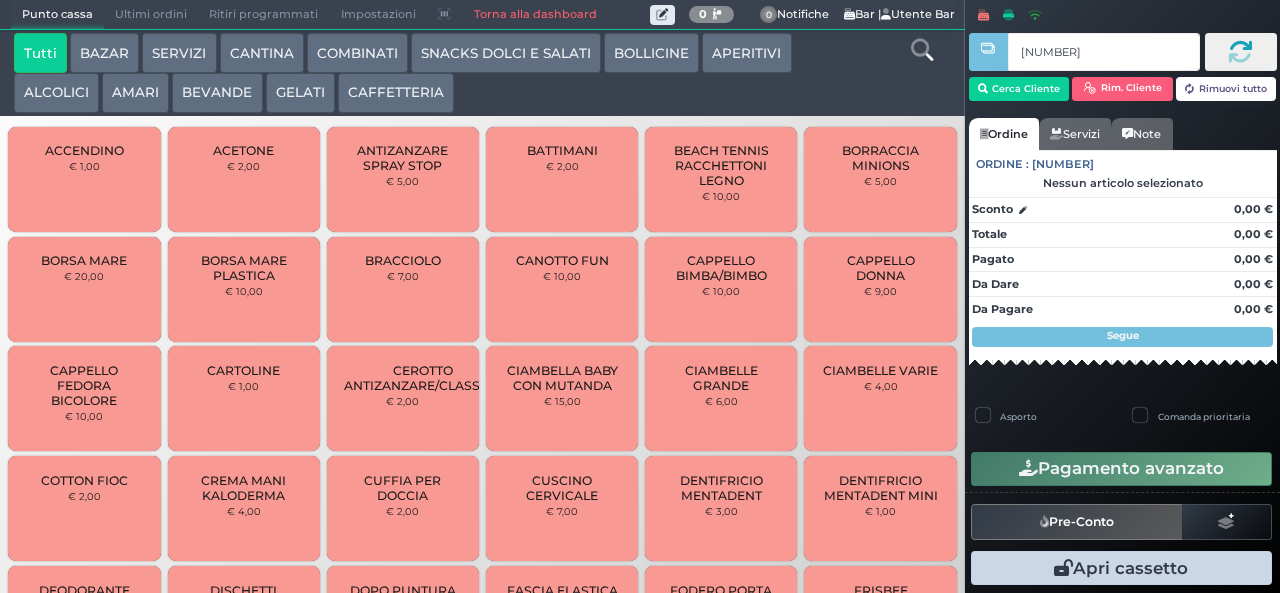 type on "[NUMBER]" 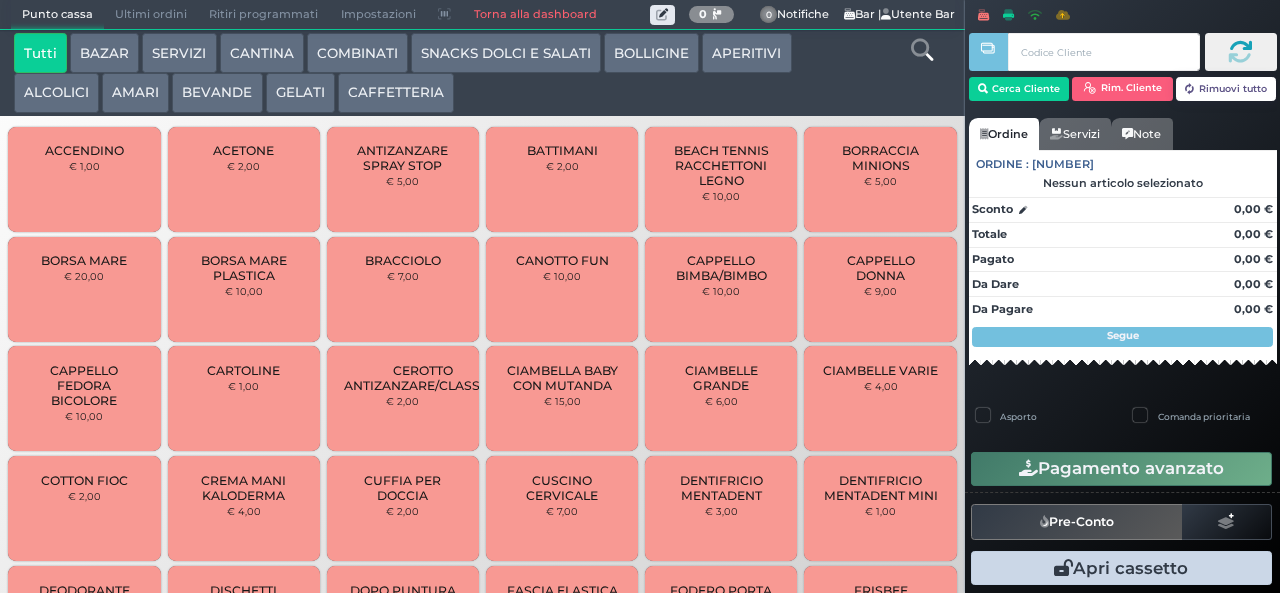click at bounding box center [0, 0] 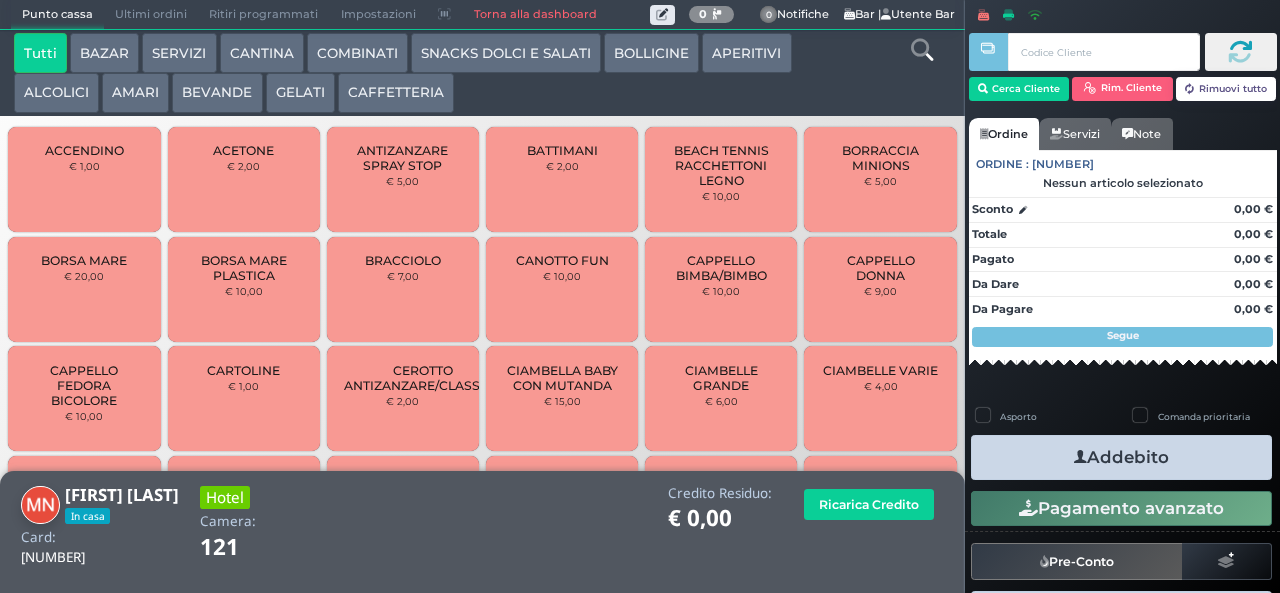 click on "SNACKS DOLCI E SALATI" at bounding box center [506, 53] 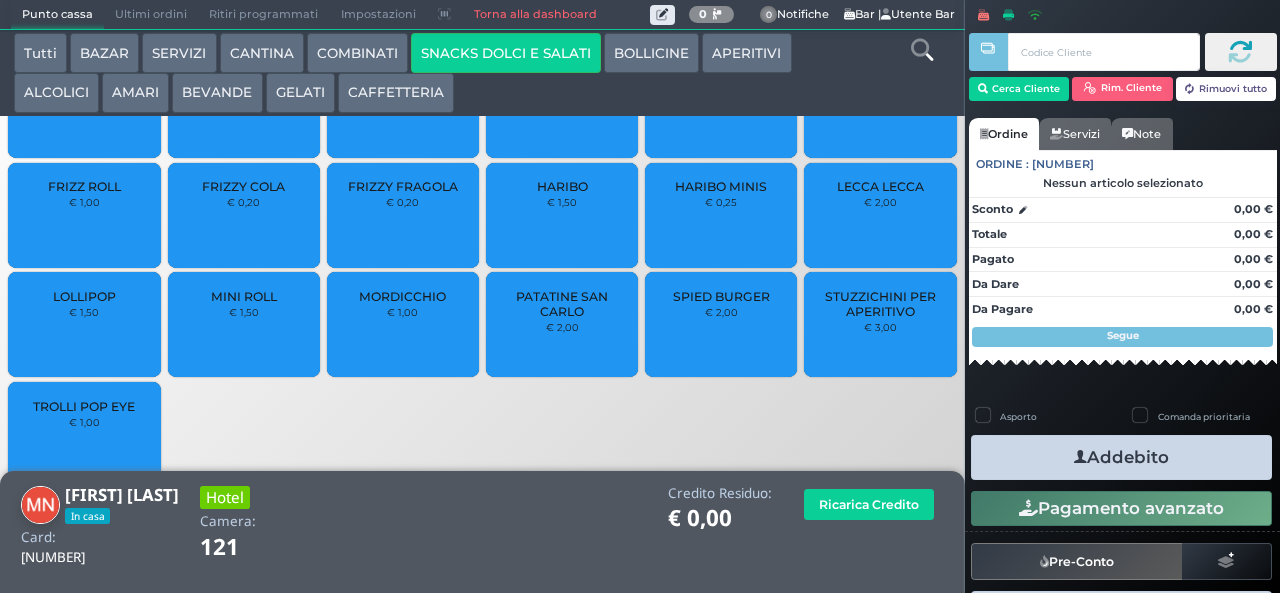 scroll, scrollTop: 104, scrollLeft: 0, axis: vertical 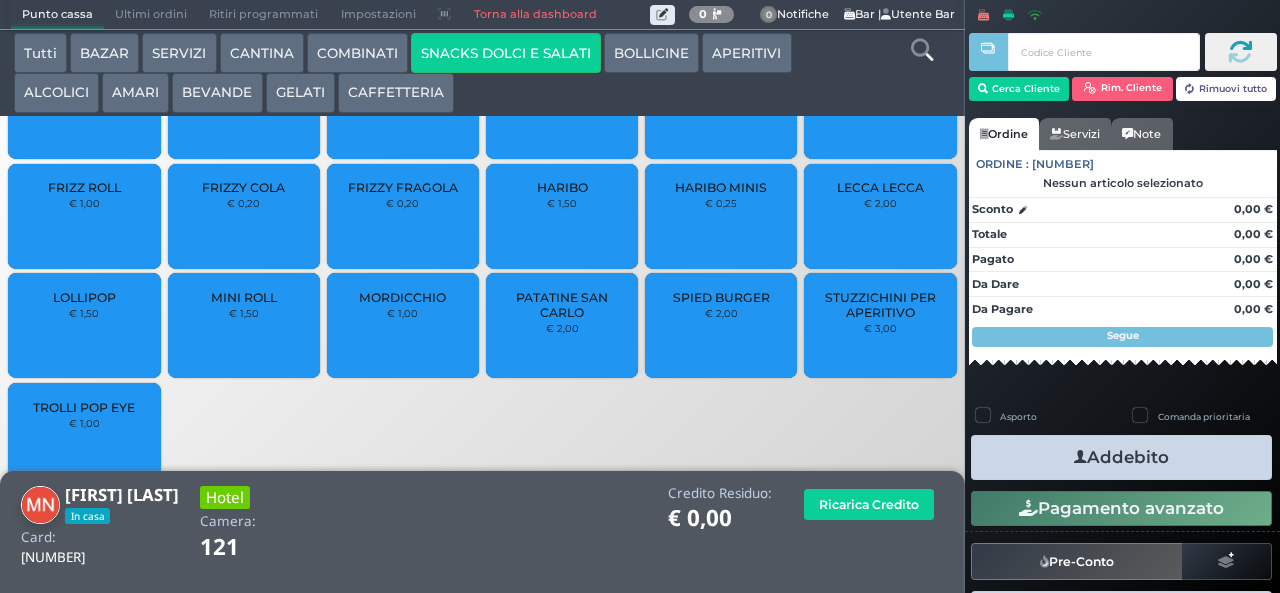 click on "MINI ROLL
€ 1,50" at bounding box center [244, 325] 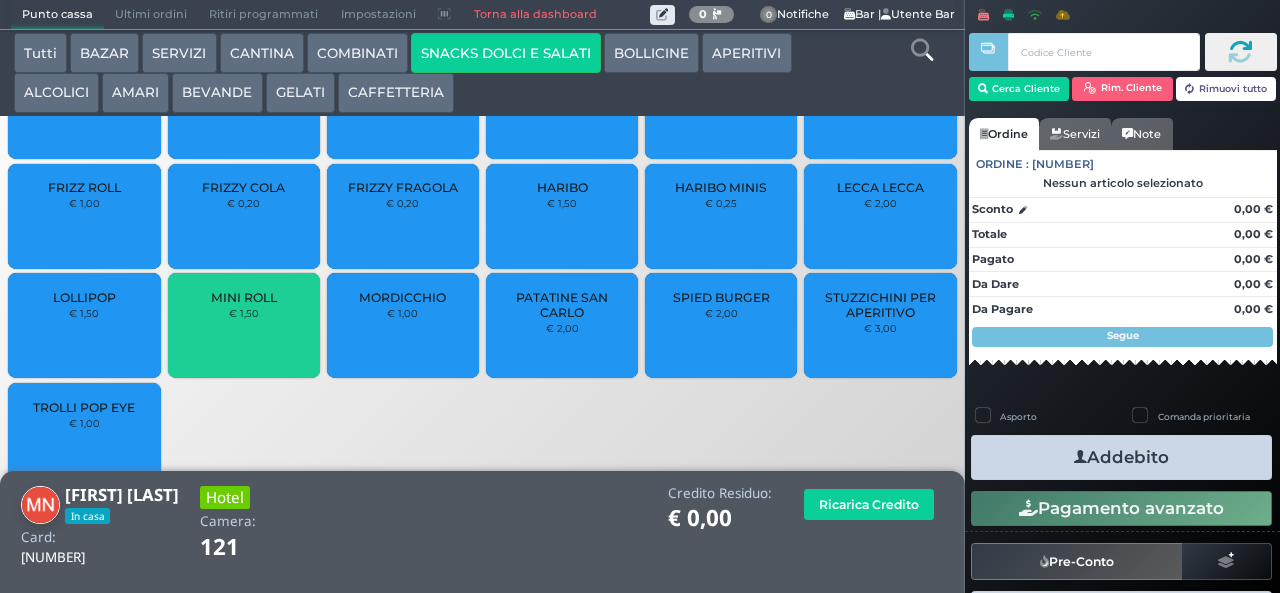 click on "Addebito" at bounding box center (1121, 457) 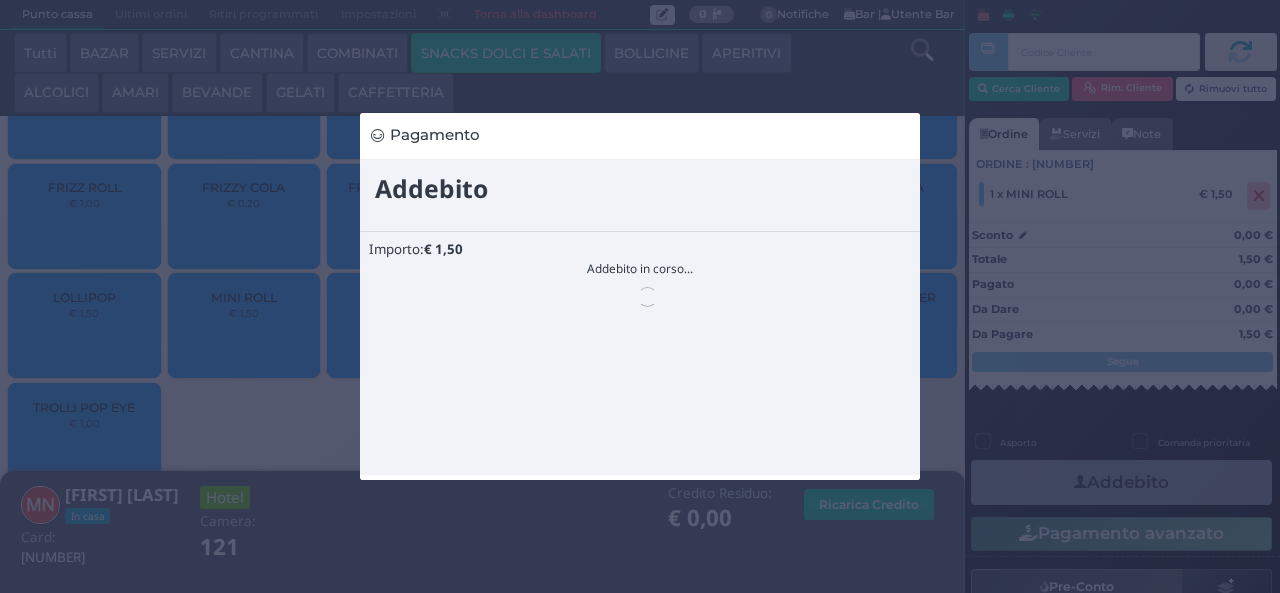 scroll, scrollTop: 0, scrollLeft: 0, axis: both 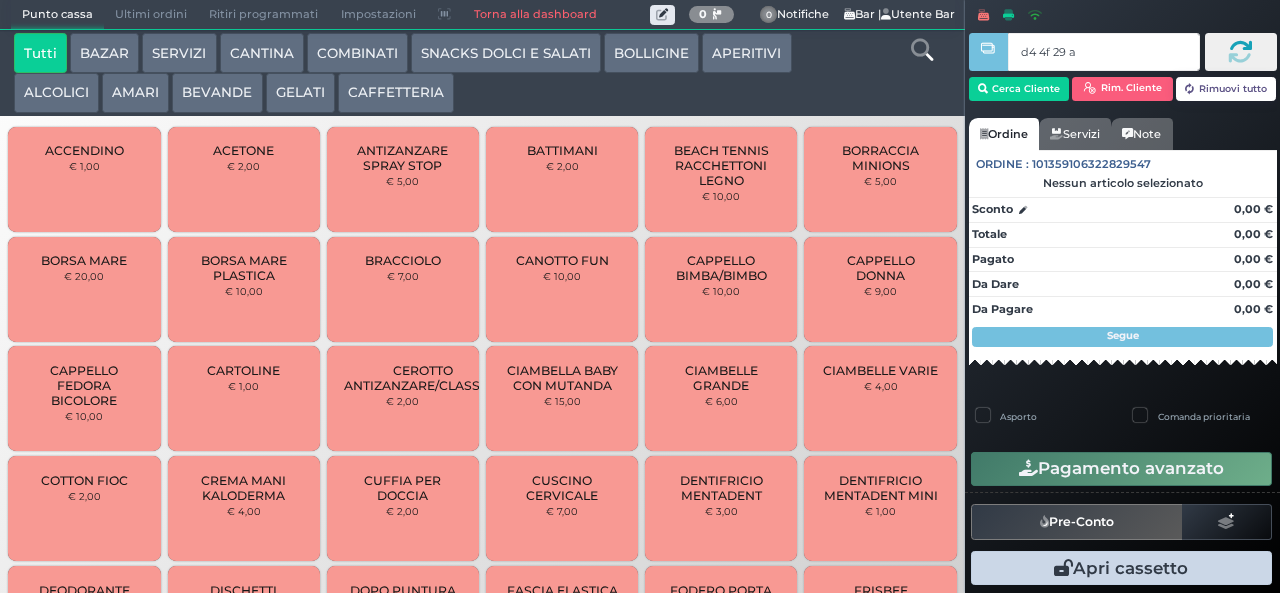 type on "d4 4f 29 af" 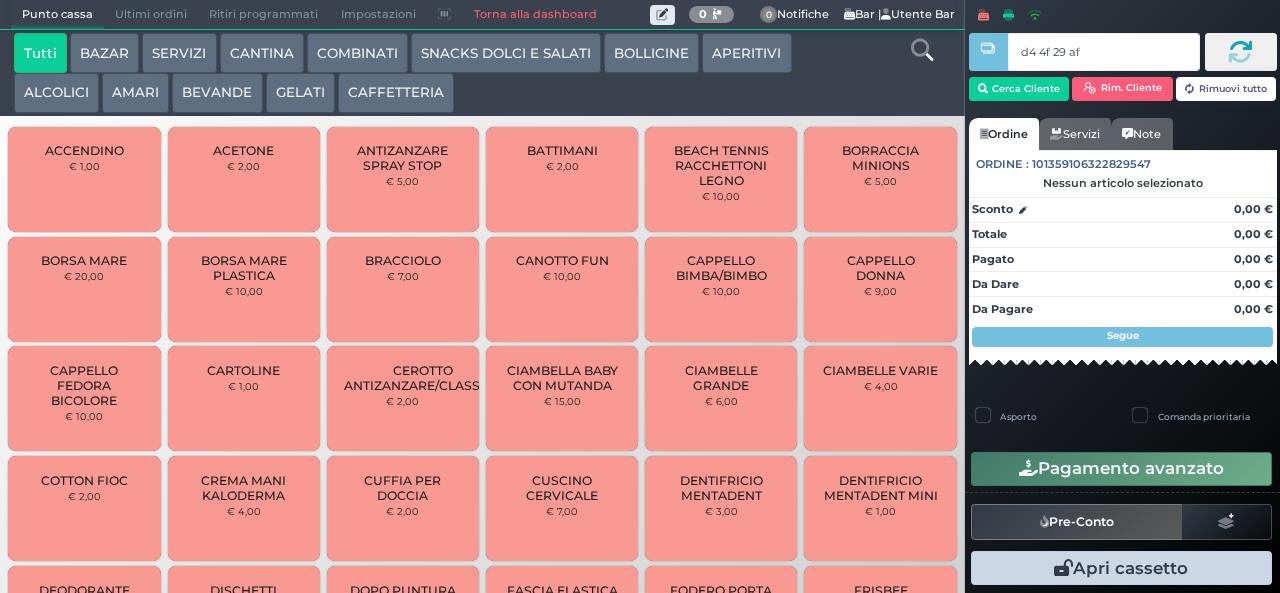 type 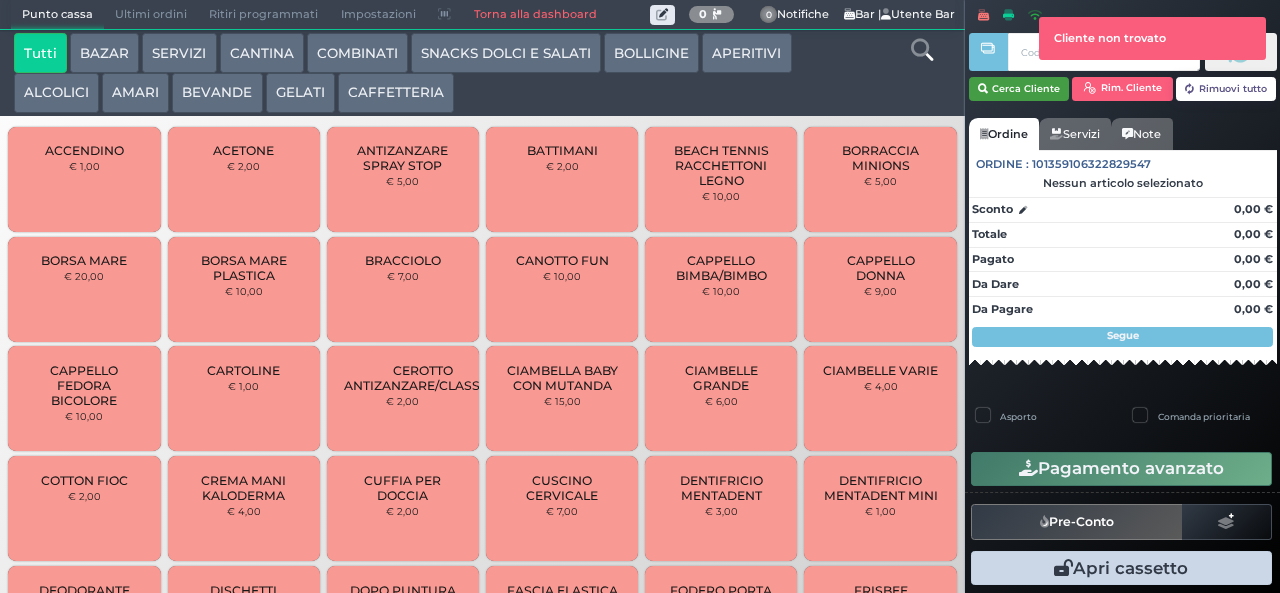 click on "Cerca Cliente" at bounding box center (1019, 89) 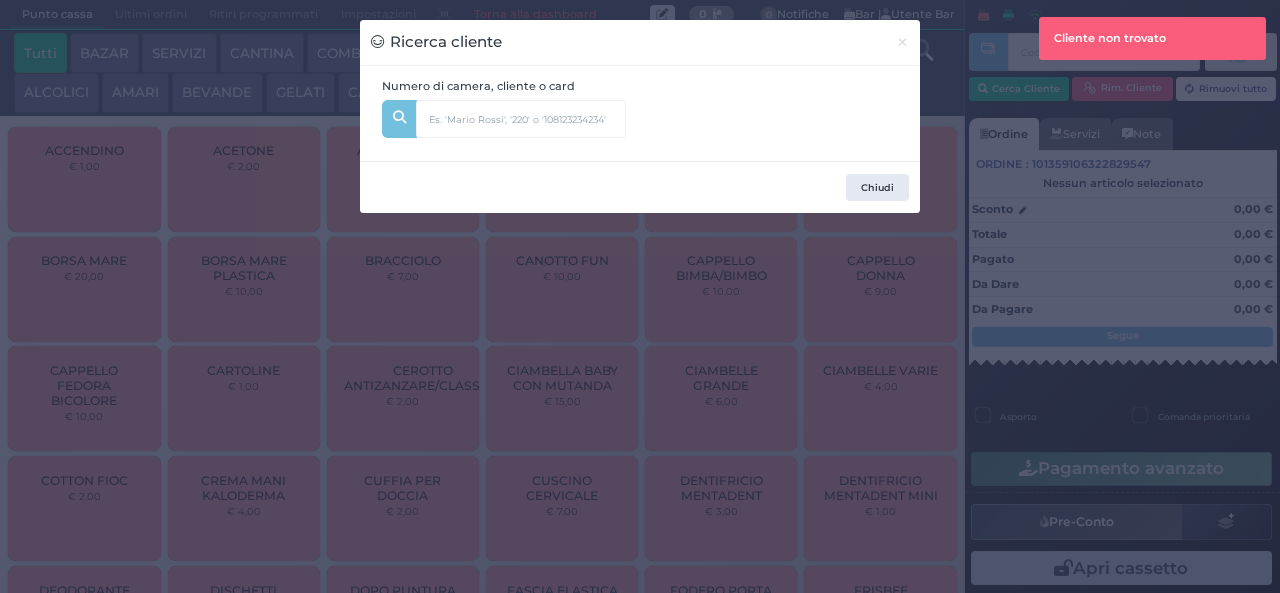 click at bounding box center [554, 112] 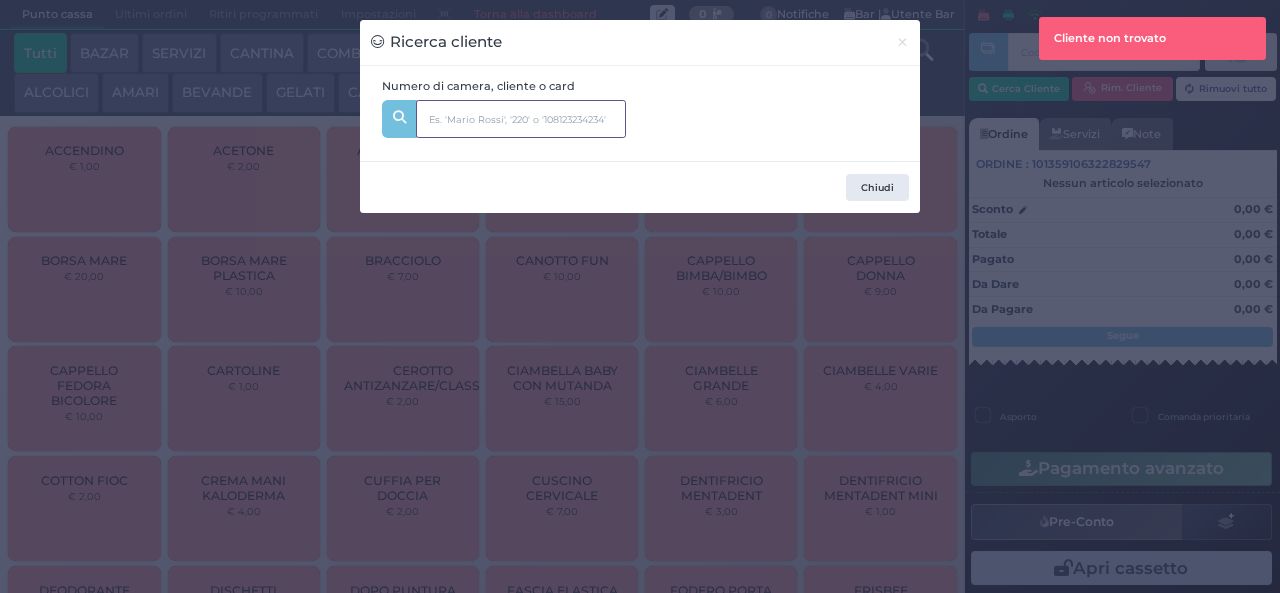 click at bounding box center (521, 119) 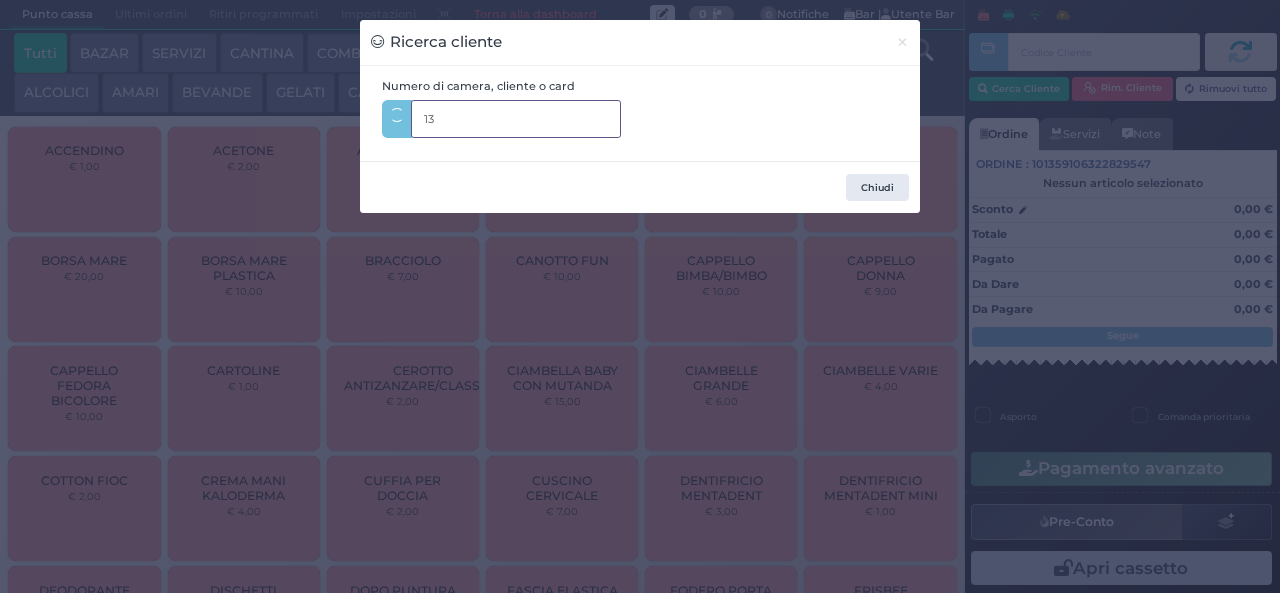 type on "135" 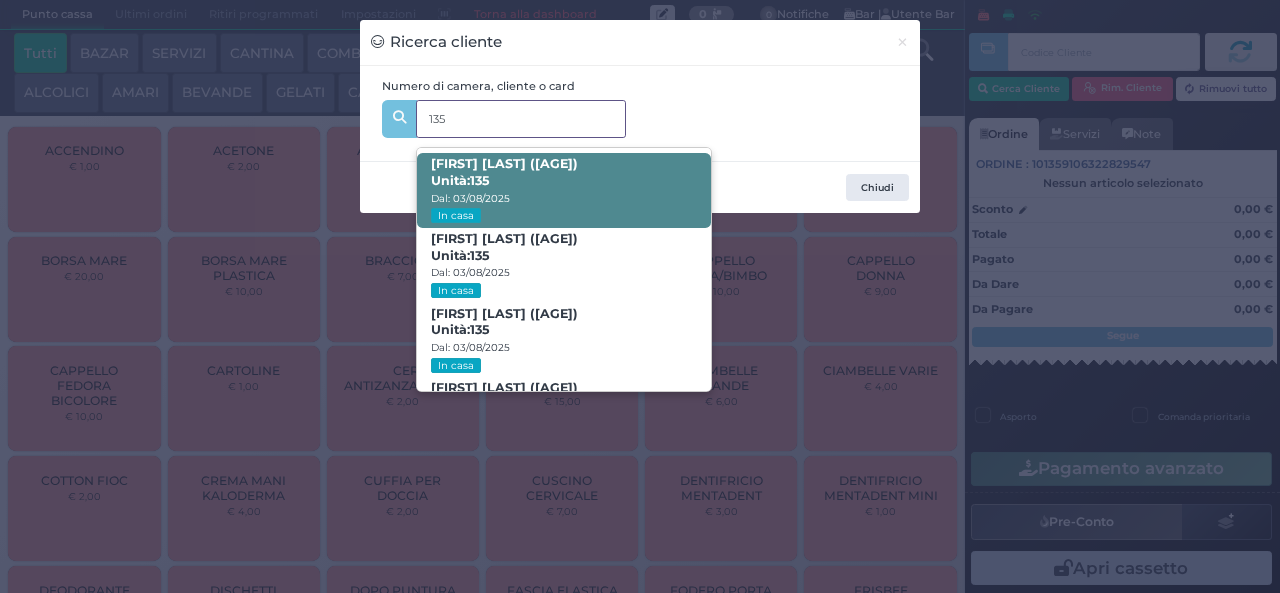click on "[FIRST] [LAST] ([AGE]) Unità: 135 Dal: [DATE] In casa" at bounding box center [563, 190] 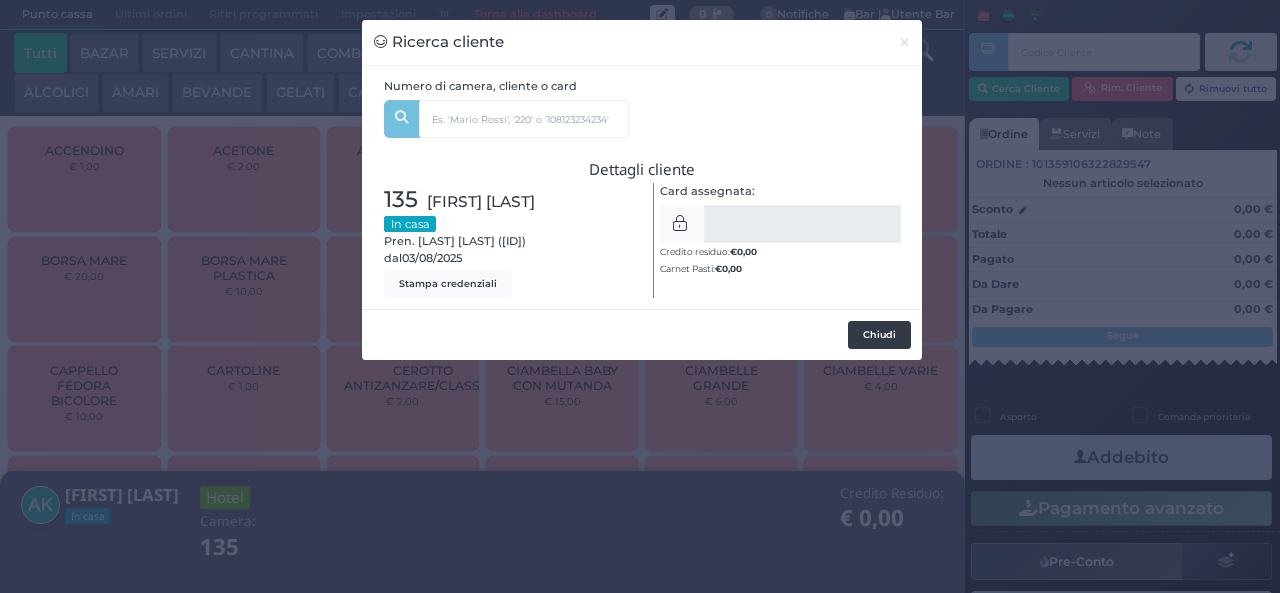 click on "Chiudi" at bounding box center [879, 335] 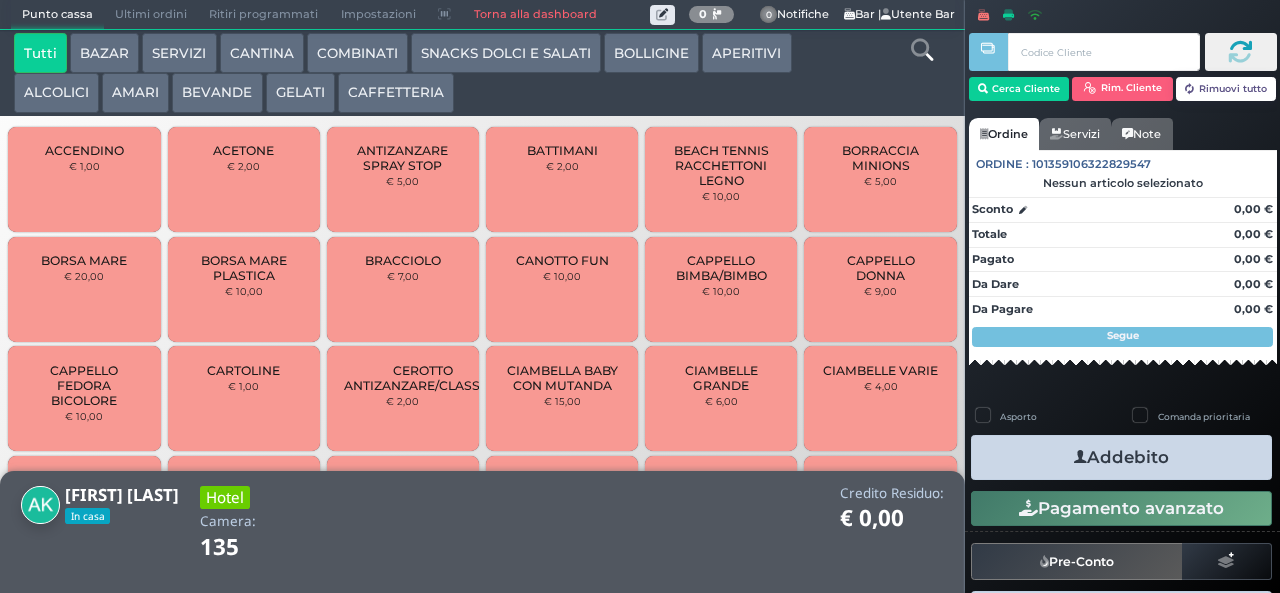 click at bounding box center (922, 50) 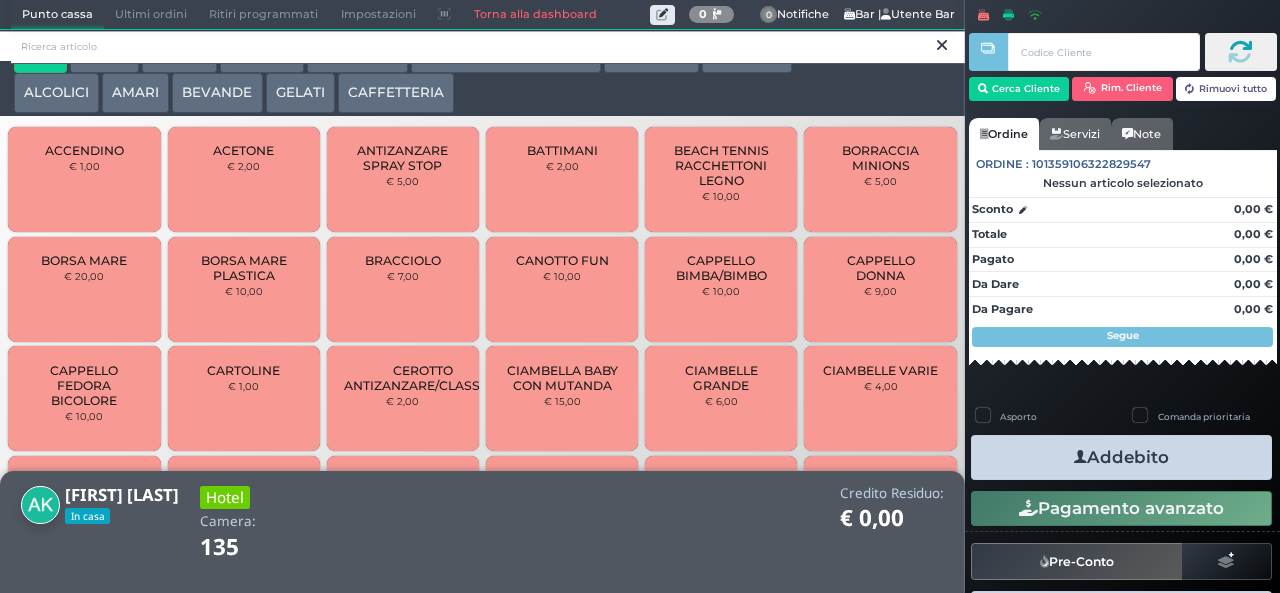 scroll, scrollTop: 0, scrollLeft: 0, axis: both 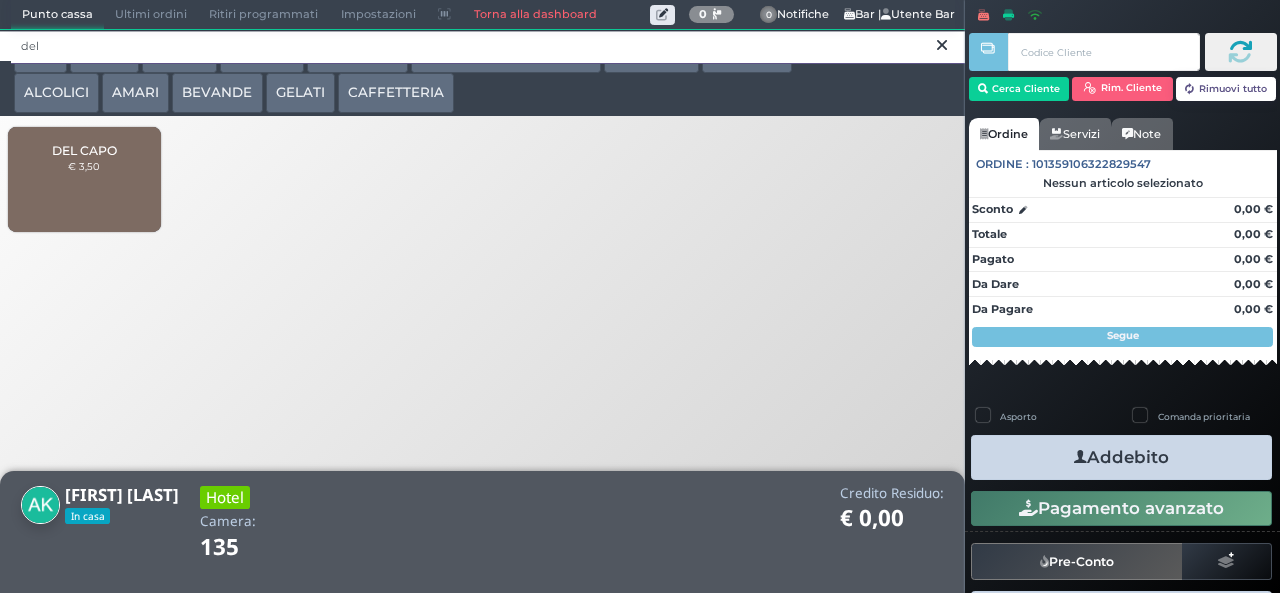 type on "del" 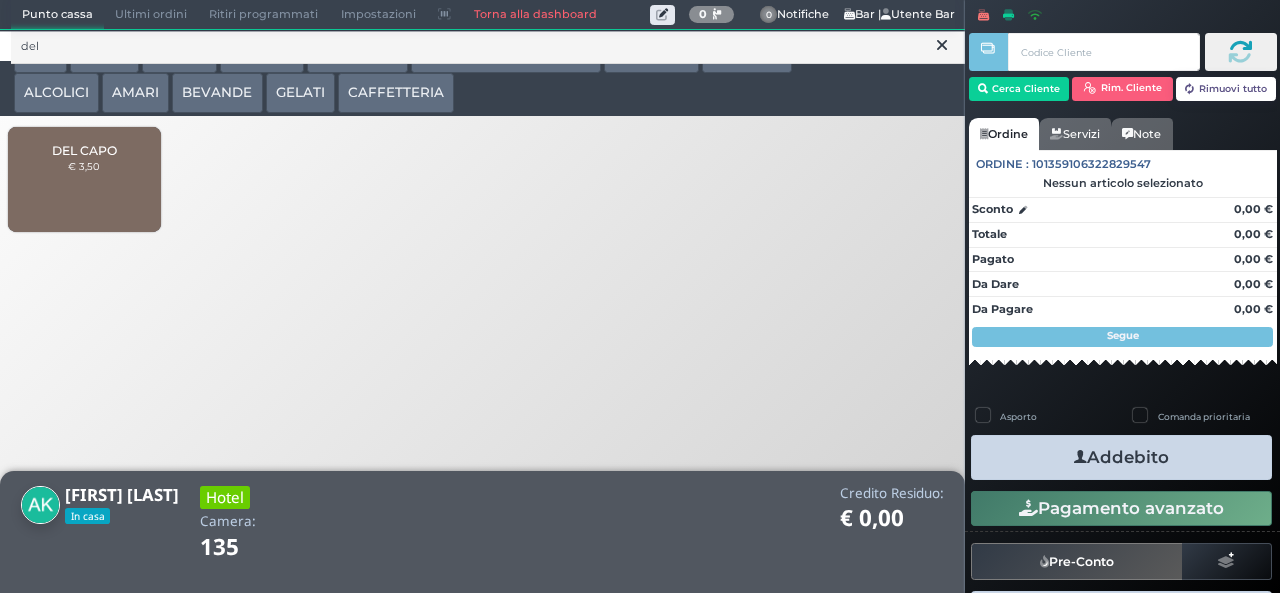 click on "DEL CAPO
€ 3,50" at bounding box center (84, 179) 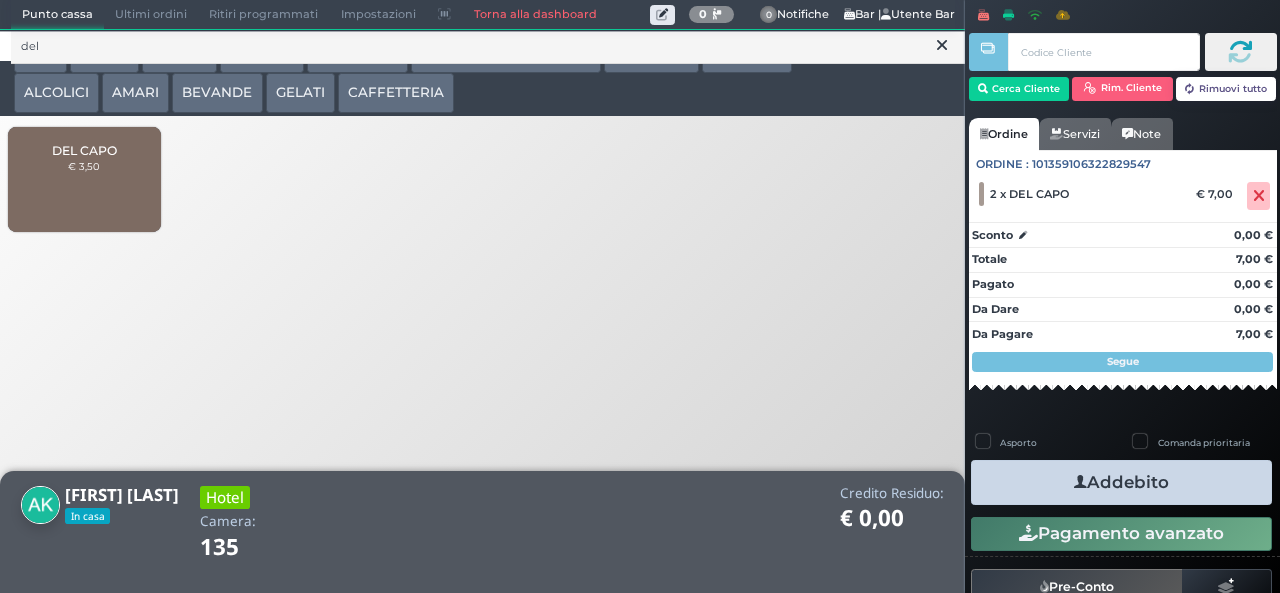 click on "Addebito" at bounding box center [1121, 482] 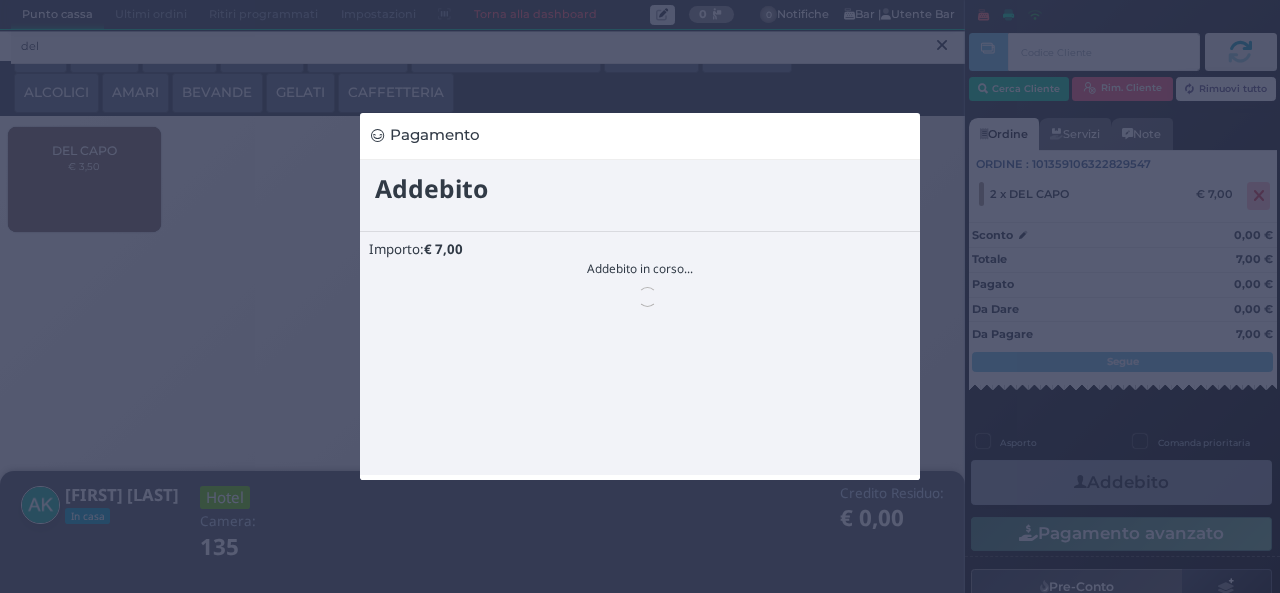 scroll, scrollTop: 0, scrollLeft: 0, axis: both 